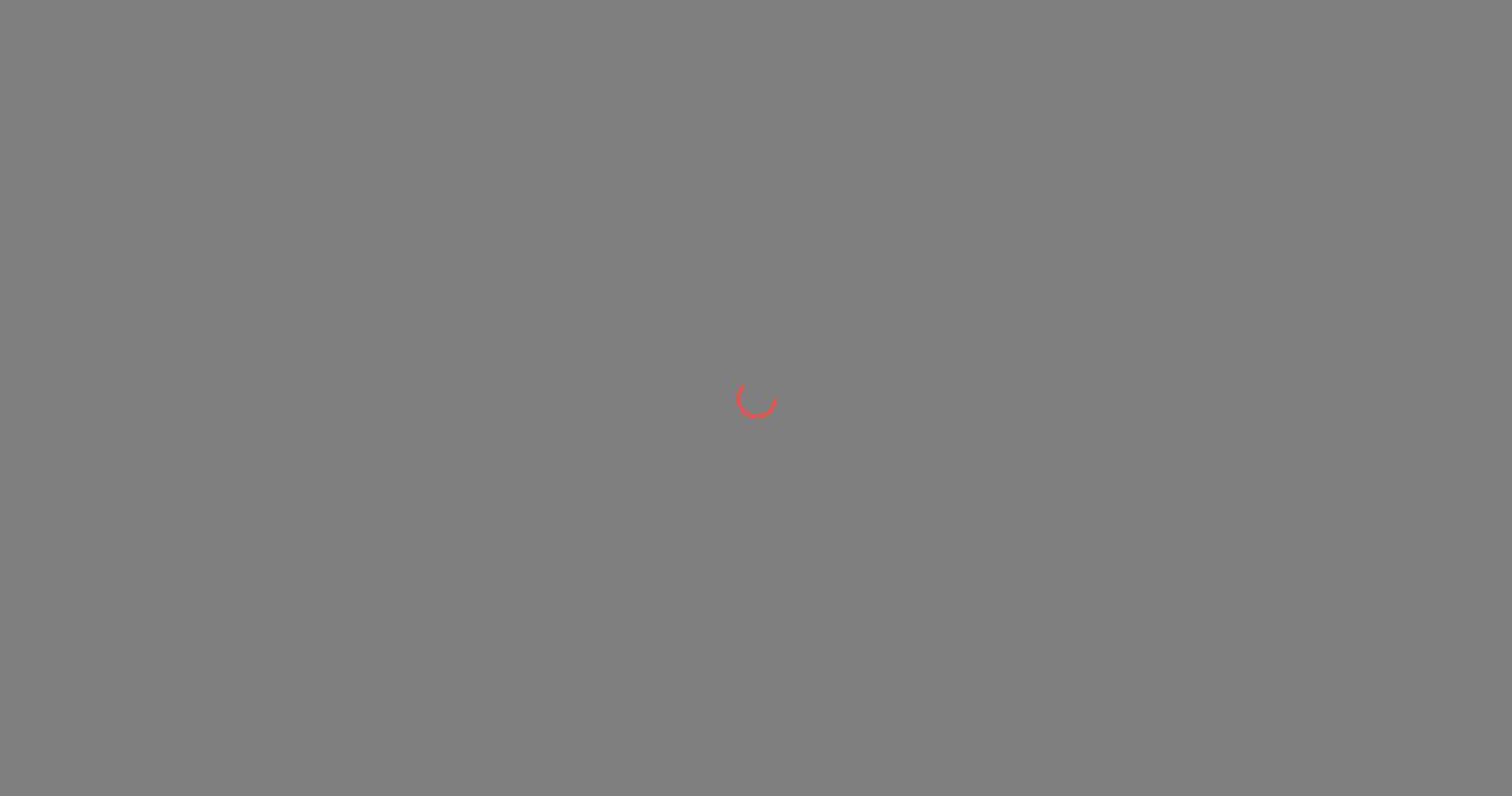 scroll, scrollTop: 0, scrollLeft: 0, axis: both 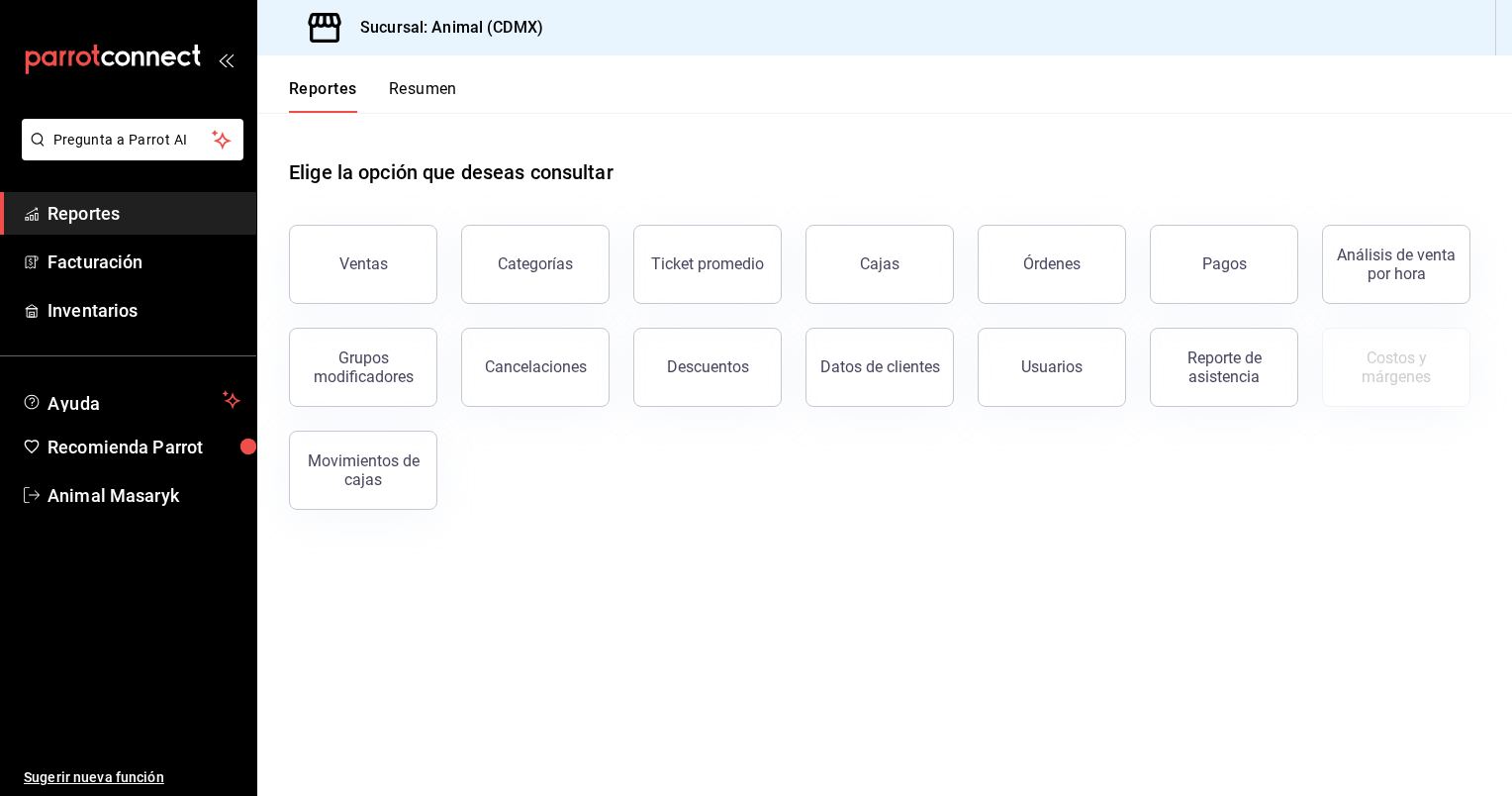 click on "Elige la opción que deseas consultar Ventas Categorías Ticket promedio Cajas Órdenes Pagos Análisis de venta por hora Grupos modificadores Cancelaciones Descuentos Datos de clientes Usuarios Reporte de asistencia Costos y márgenes Movimientos de cajas" at bounding box center [885, 327] 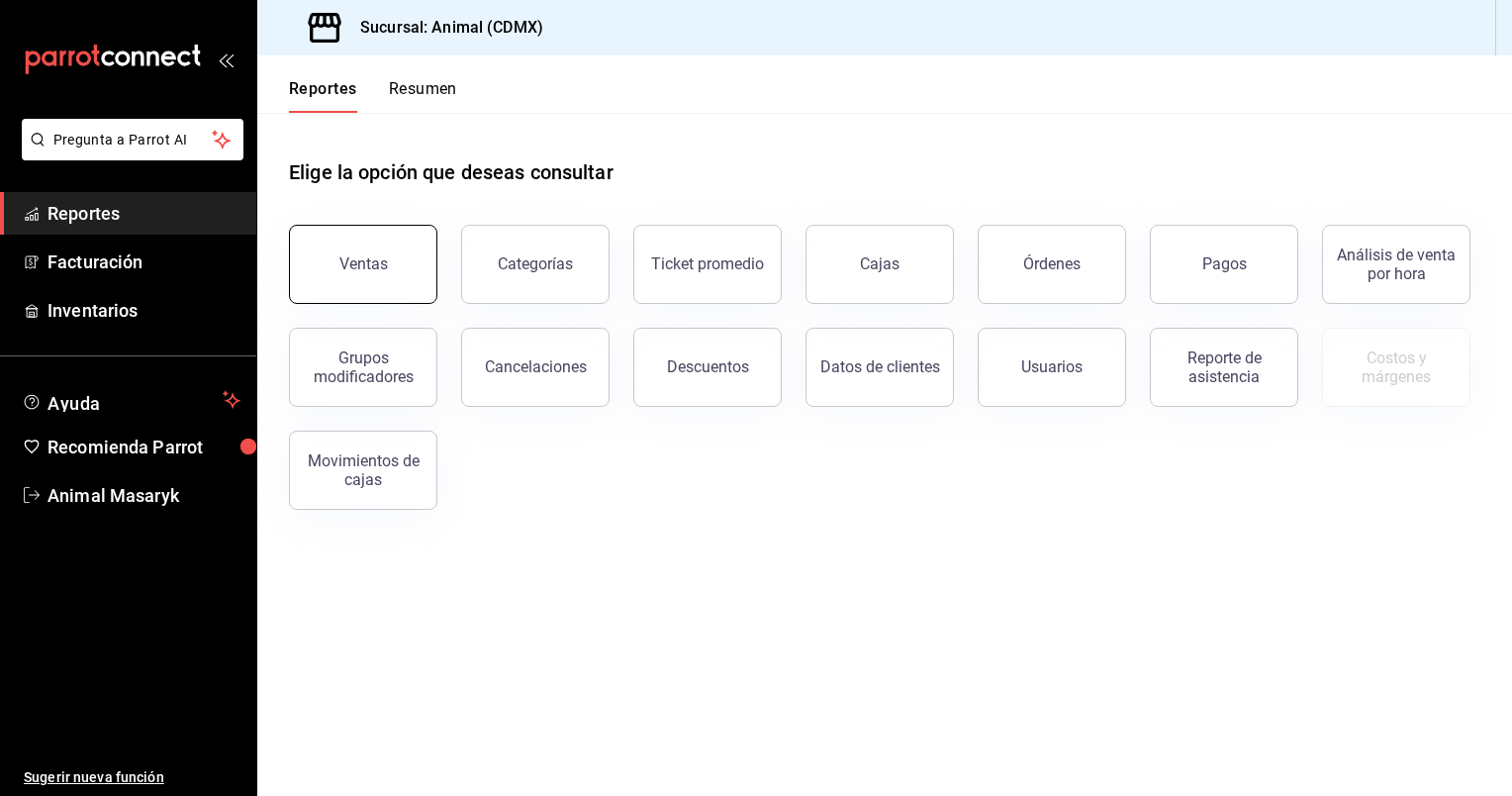 click on "Ventas" at bounding box center (363, 264) 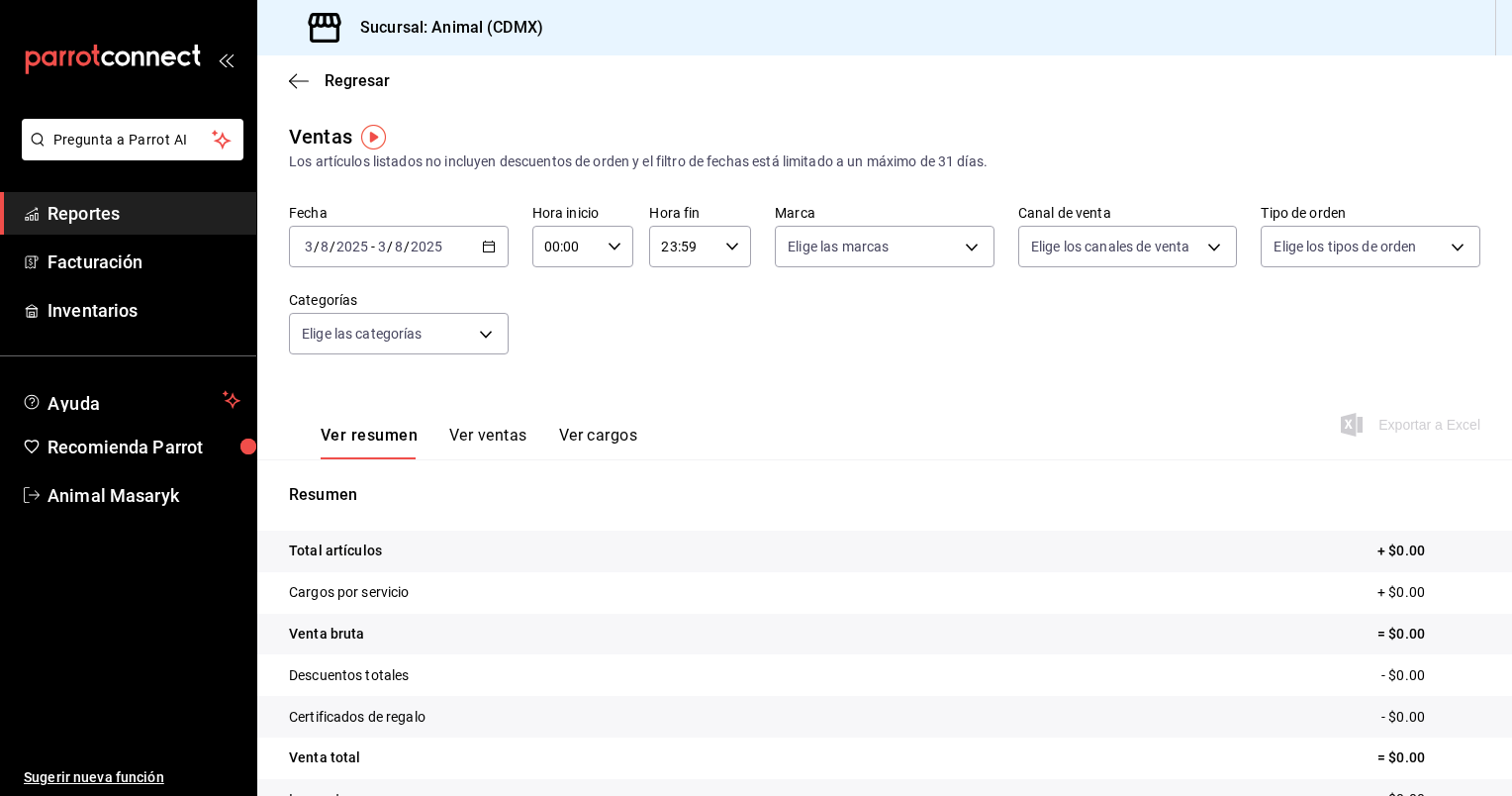 click 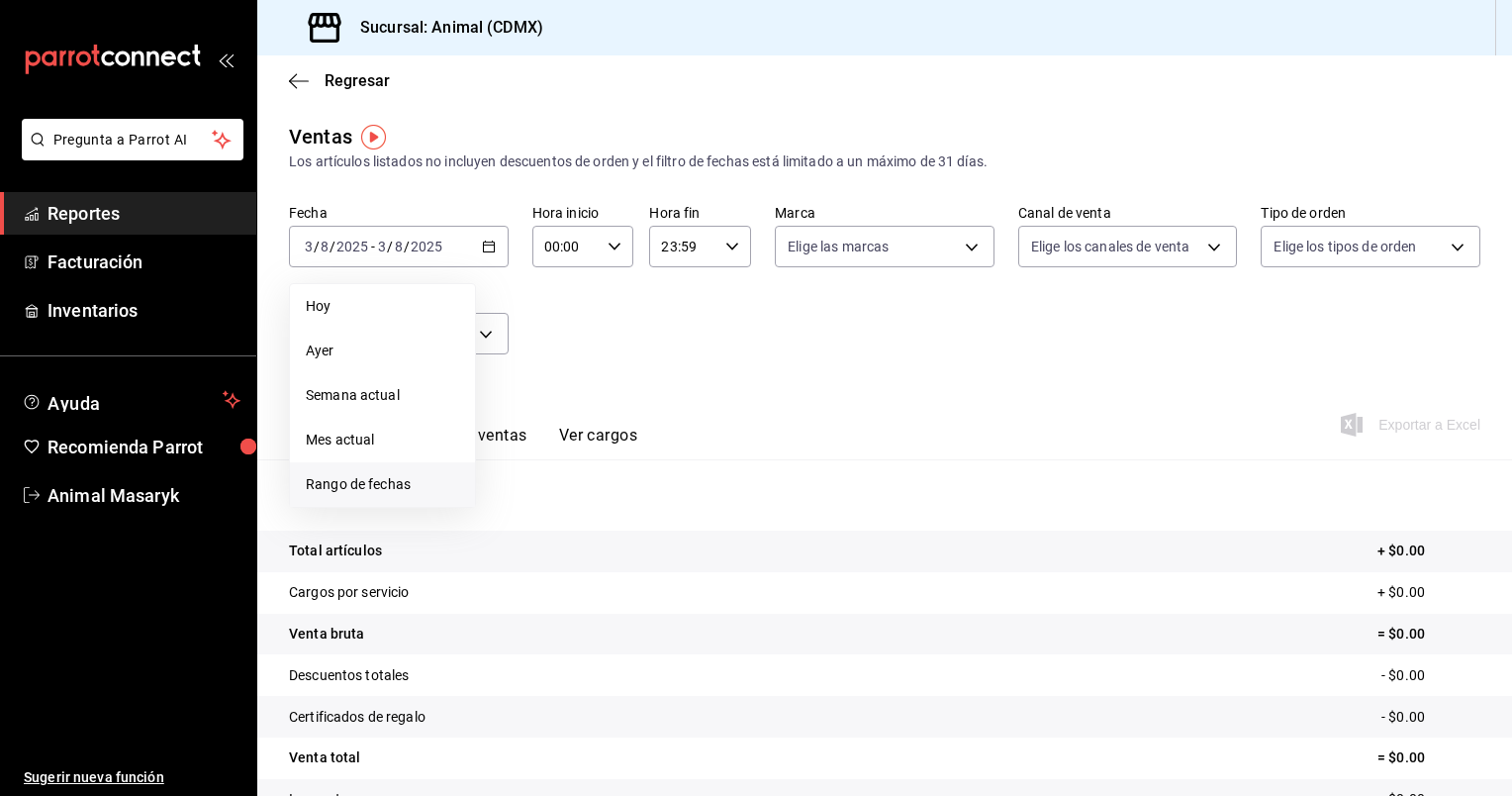 click on "Rango de fechas" at bounding box center (382, 484) 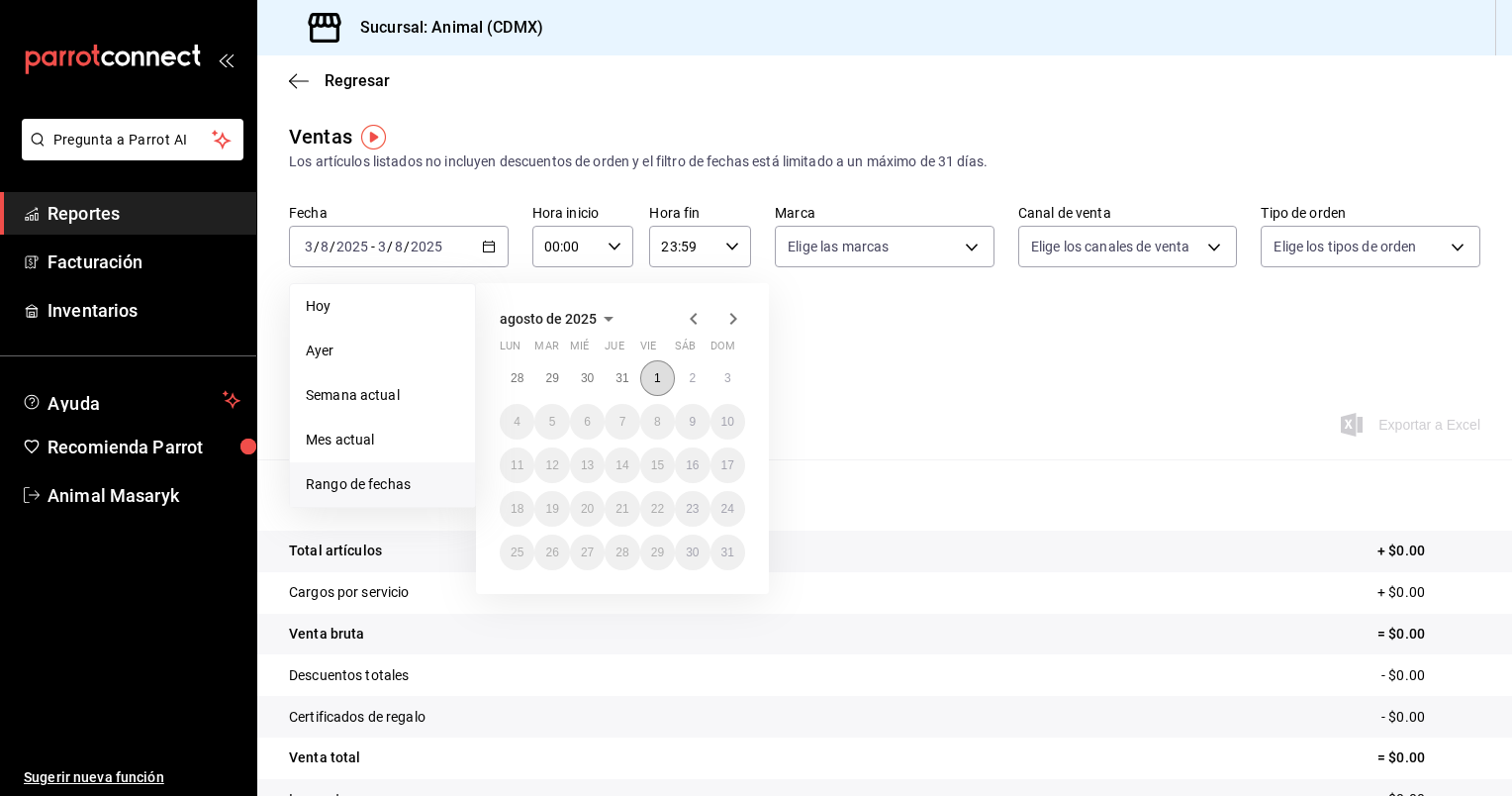 click on "1" at bounding box center (657, 378) 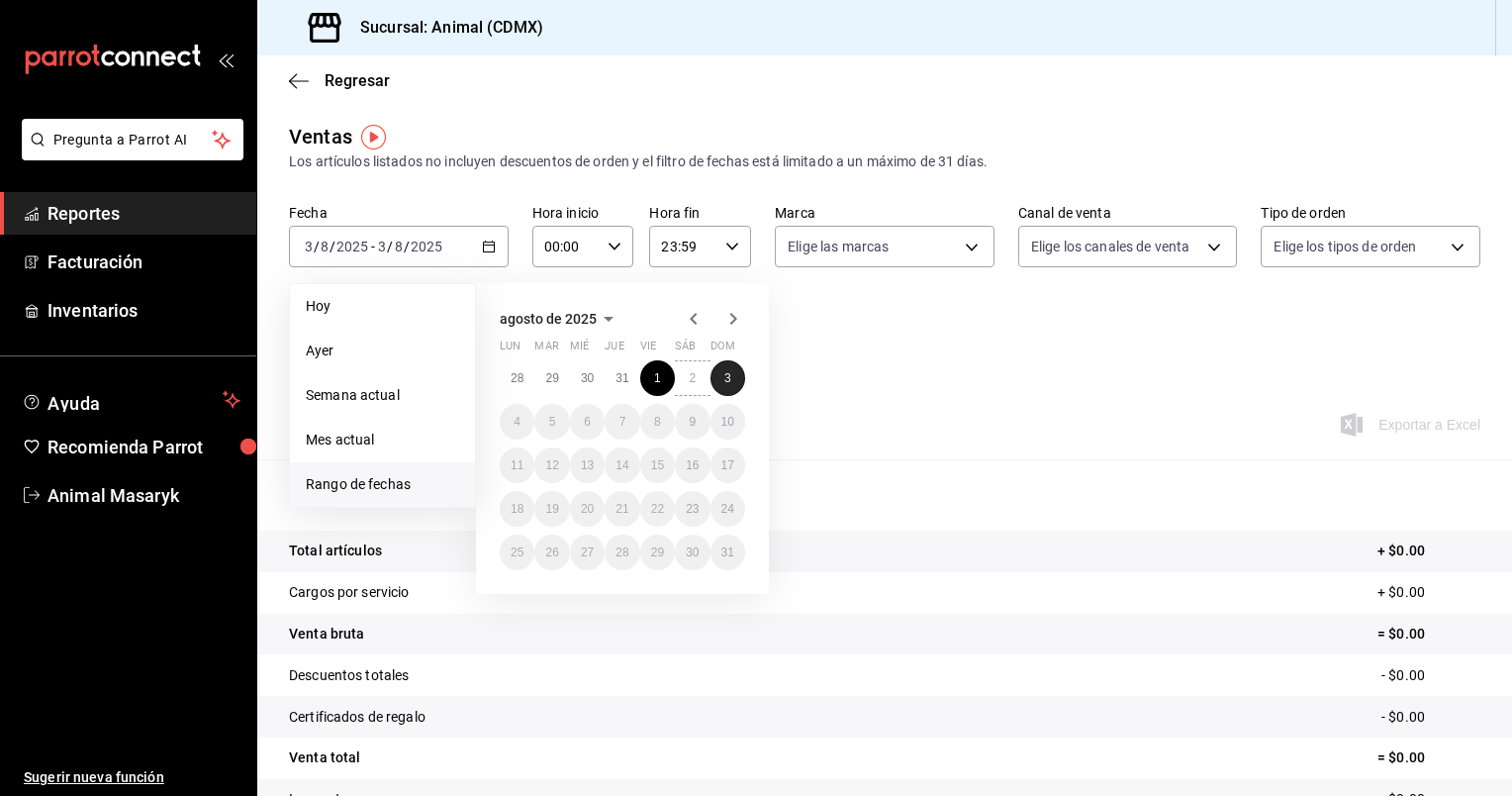 click on "3" at bounding box center [727, 378] 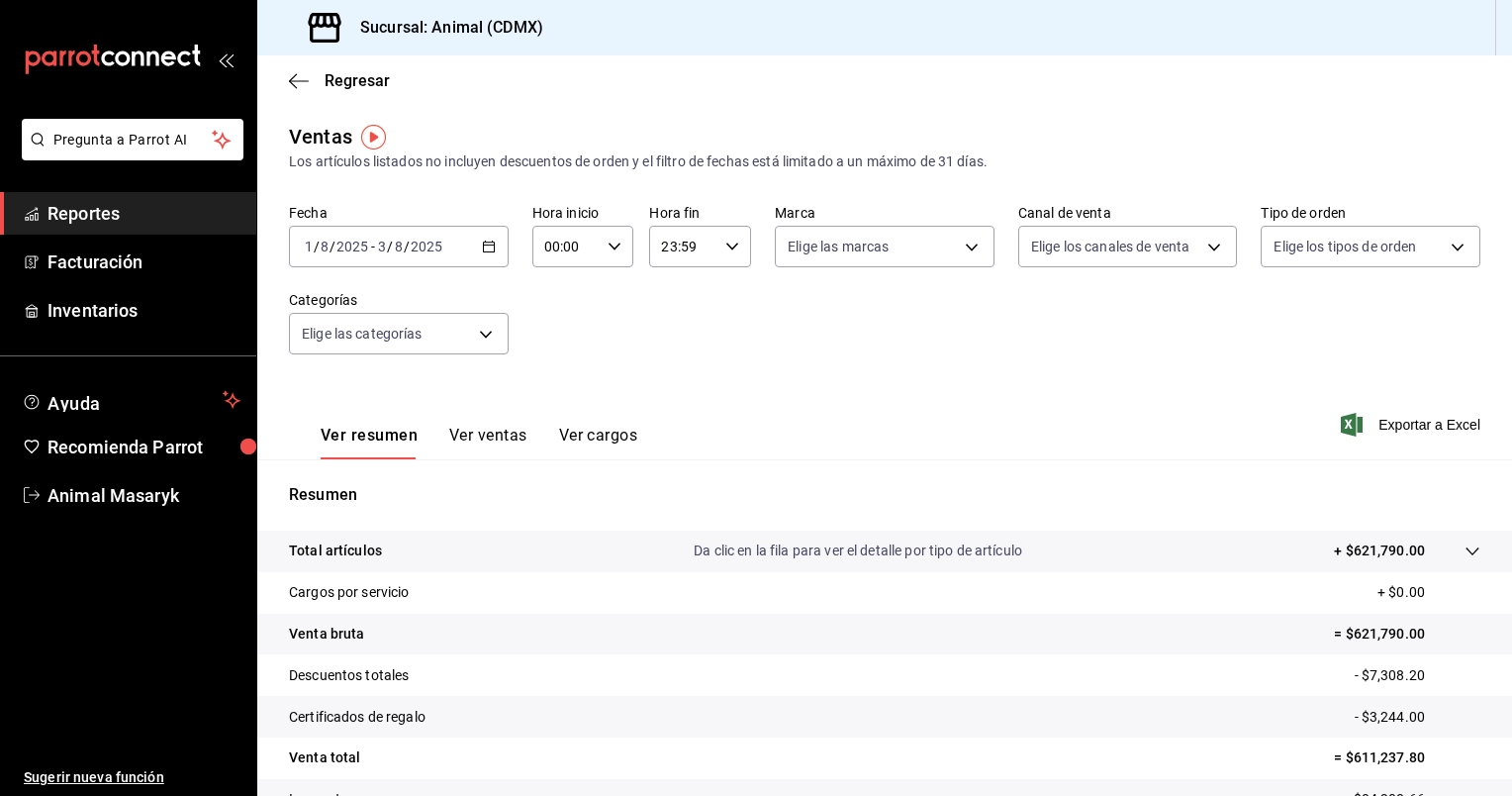 click 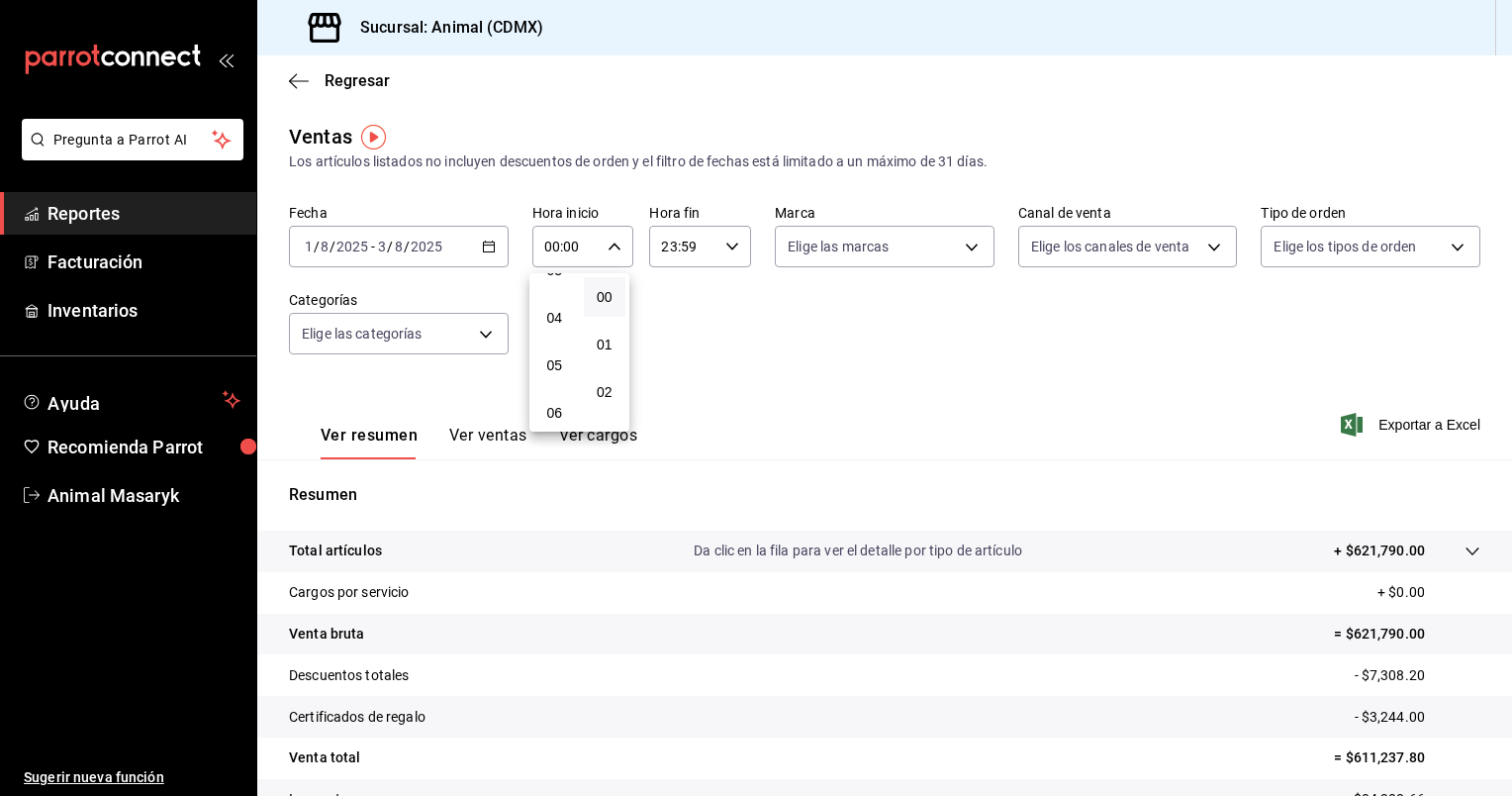 scroll, scrollTop: 170, scrollLeft: 0, axis: vertical 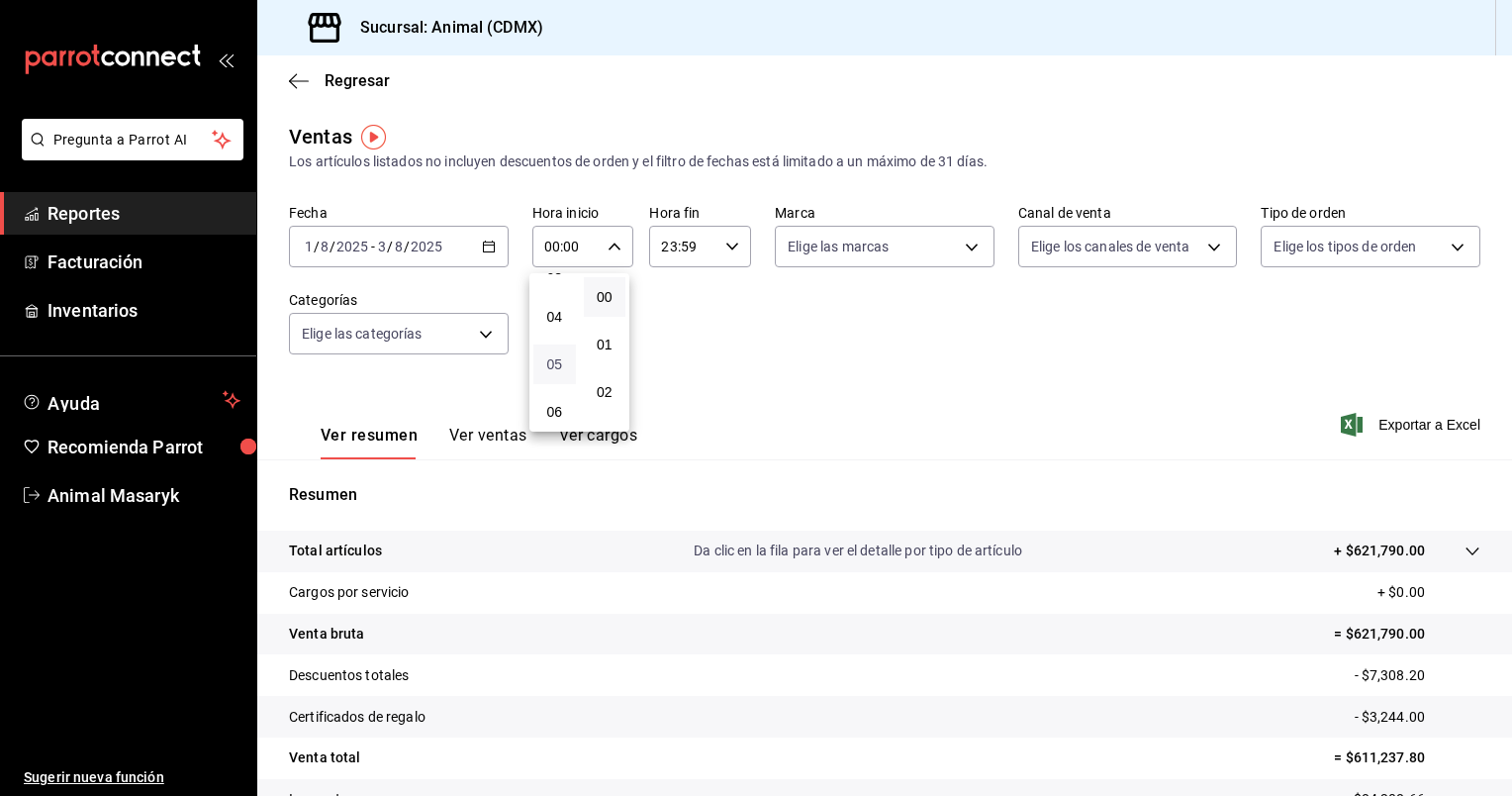 click on "05" at bounding box center (554, 364) 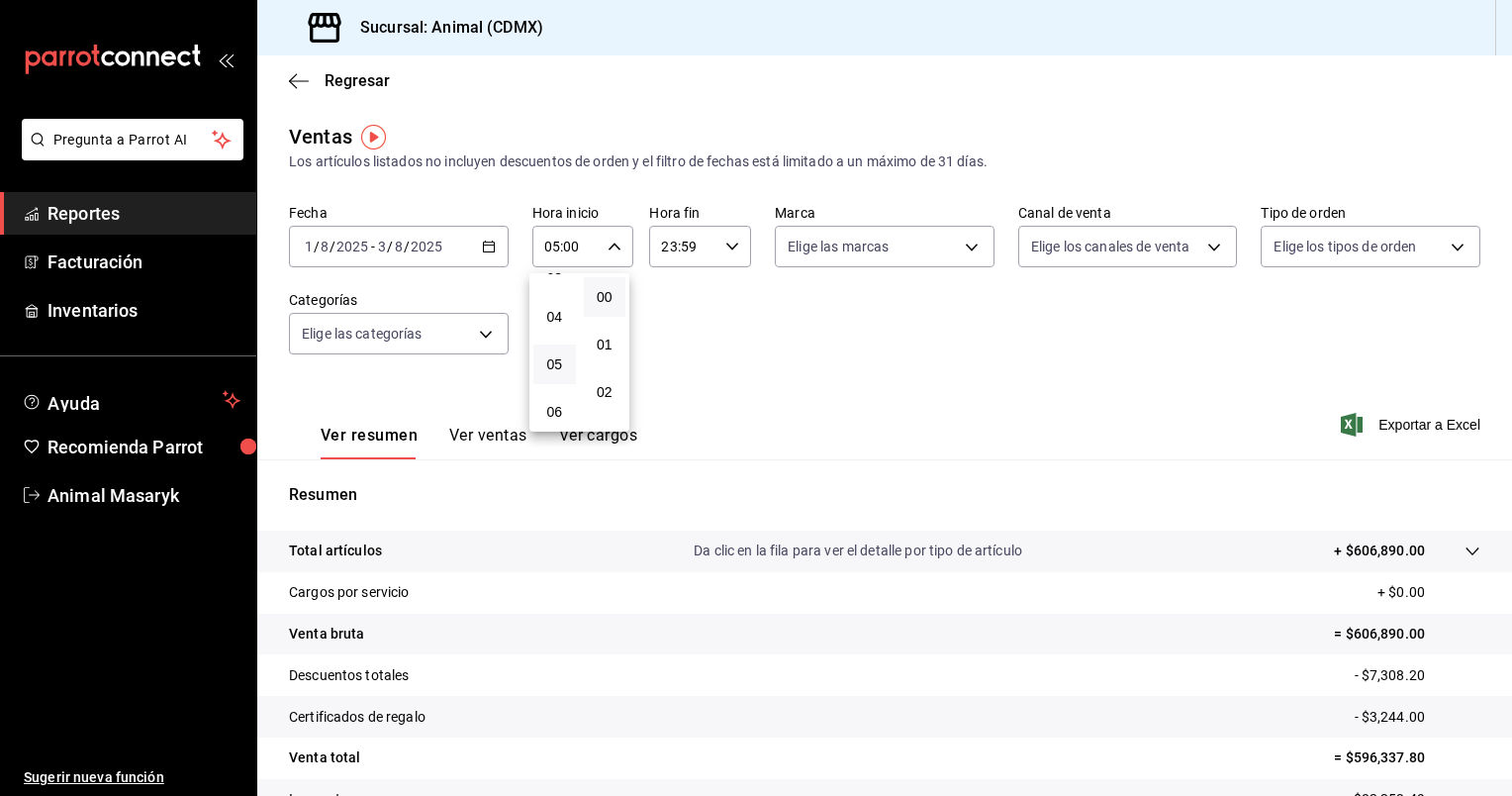 click at bounding box center (756, 398) 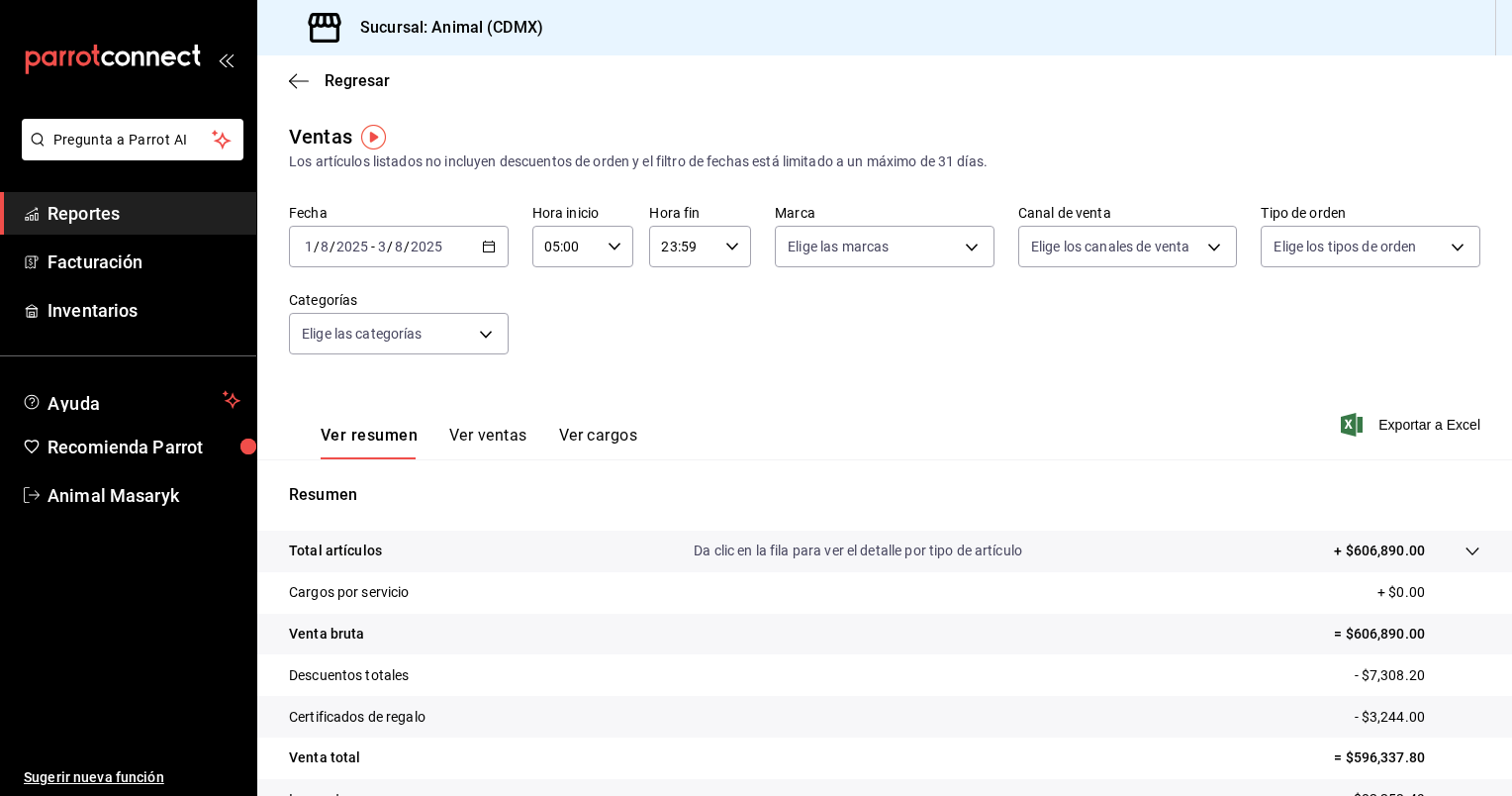 click 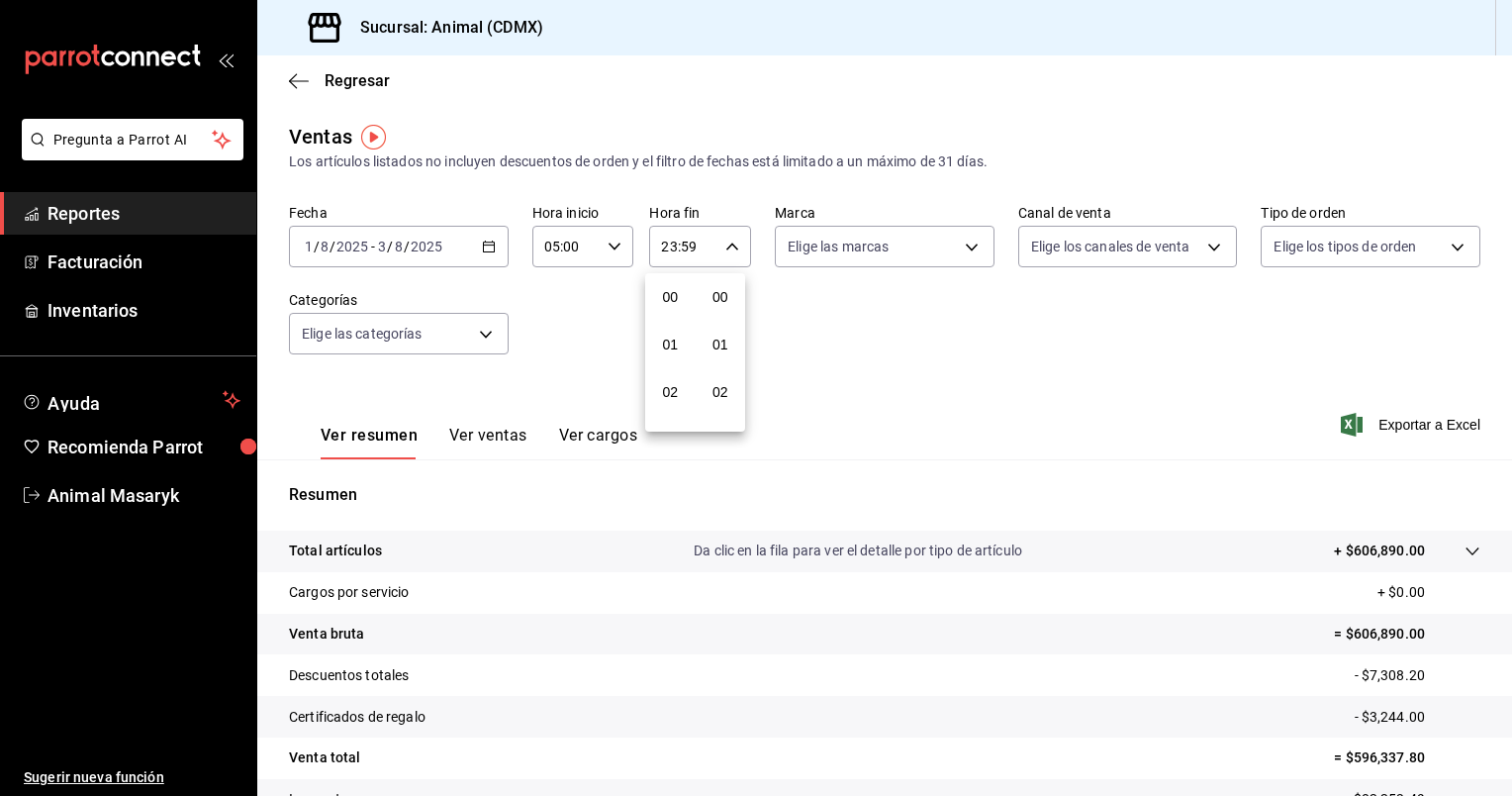scroll, scrollTop: 1001, scrollLeft: 0, axis: vertical 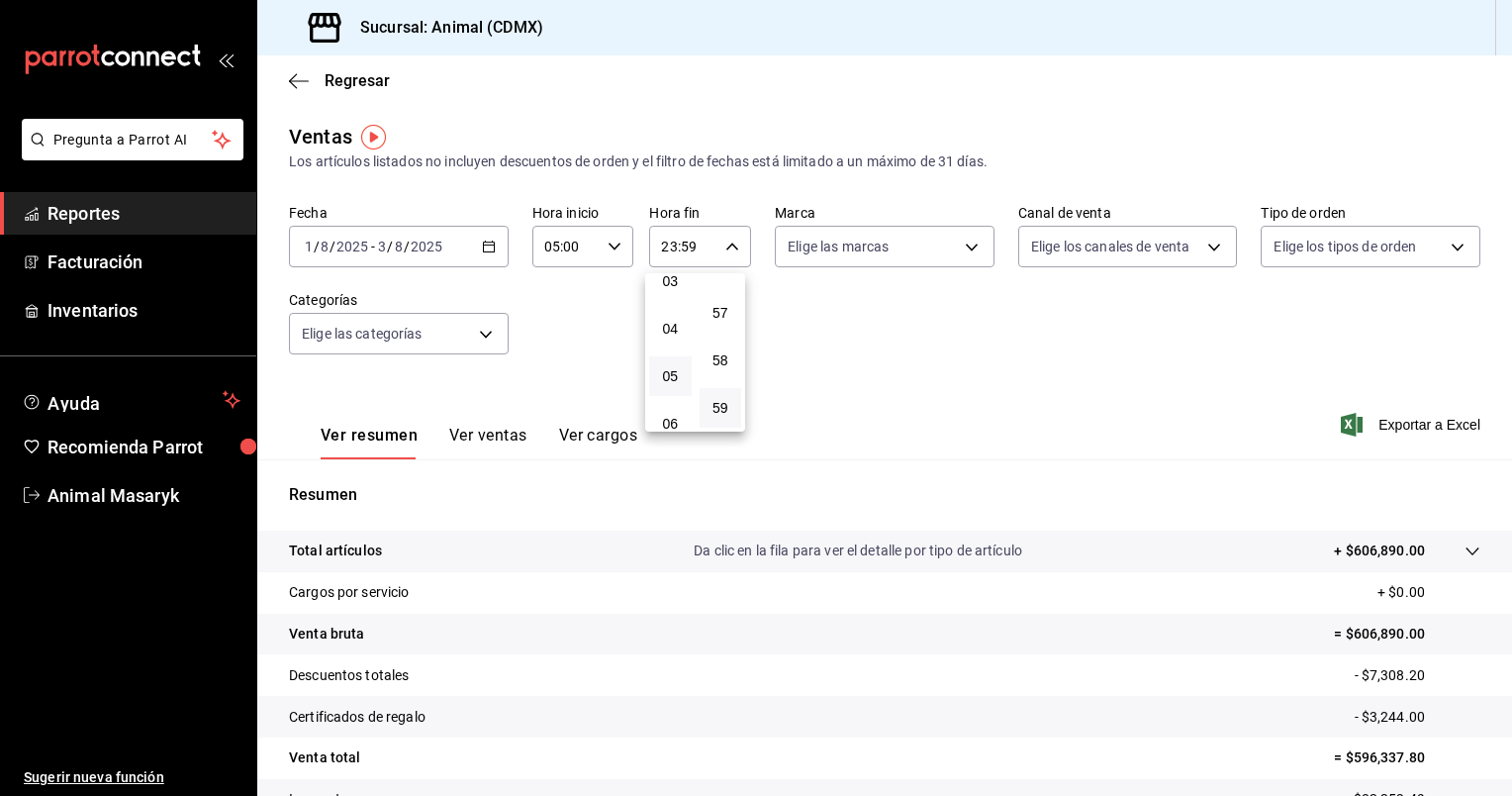 click on "05" at bounding box center (670, 376) 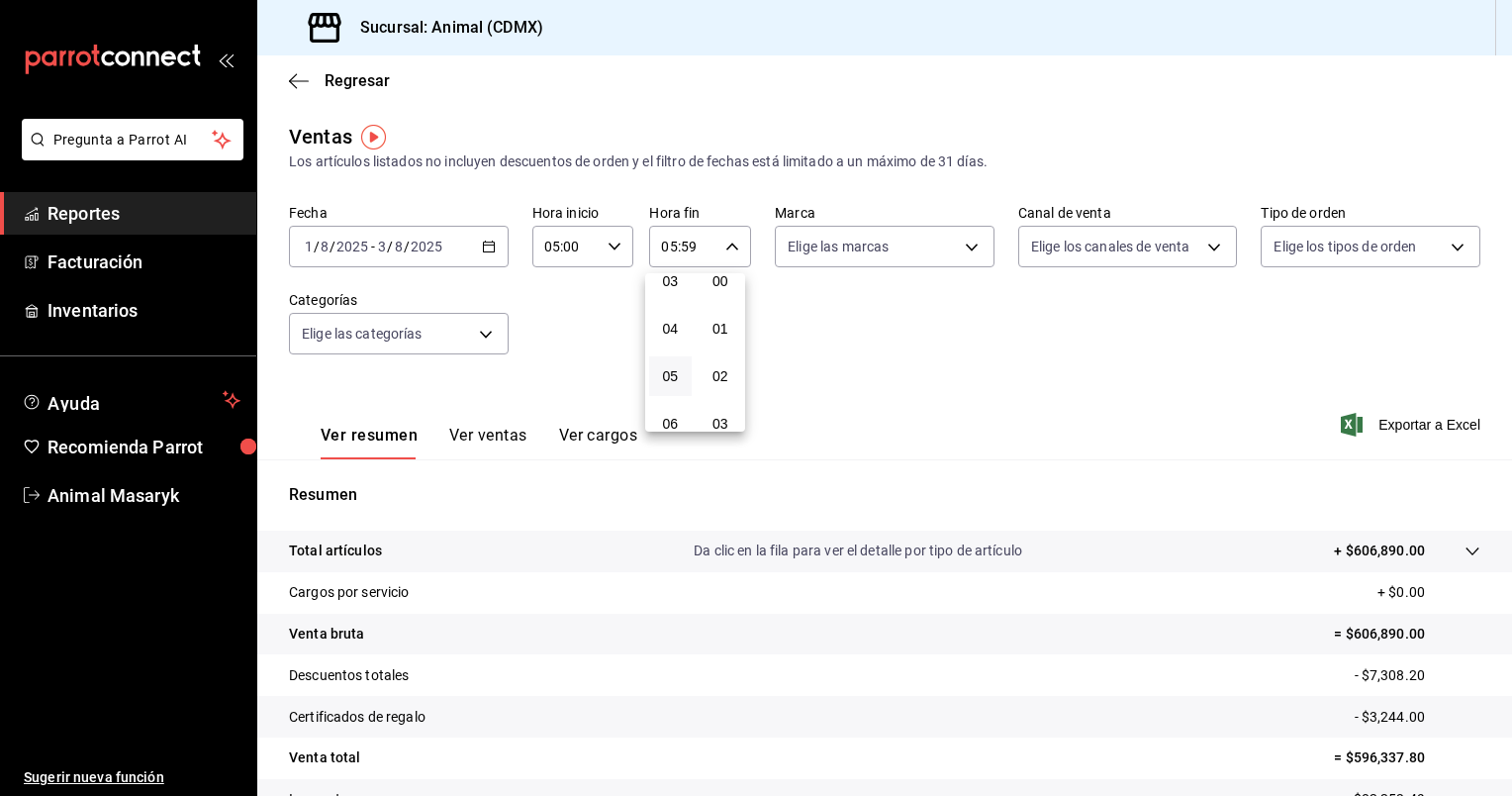 scroll, scrollTop: 6, scrollLeft: 0, axis: vertical 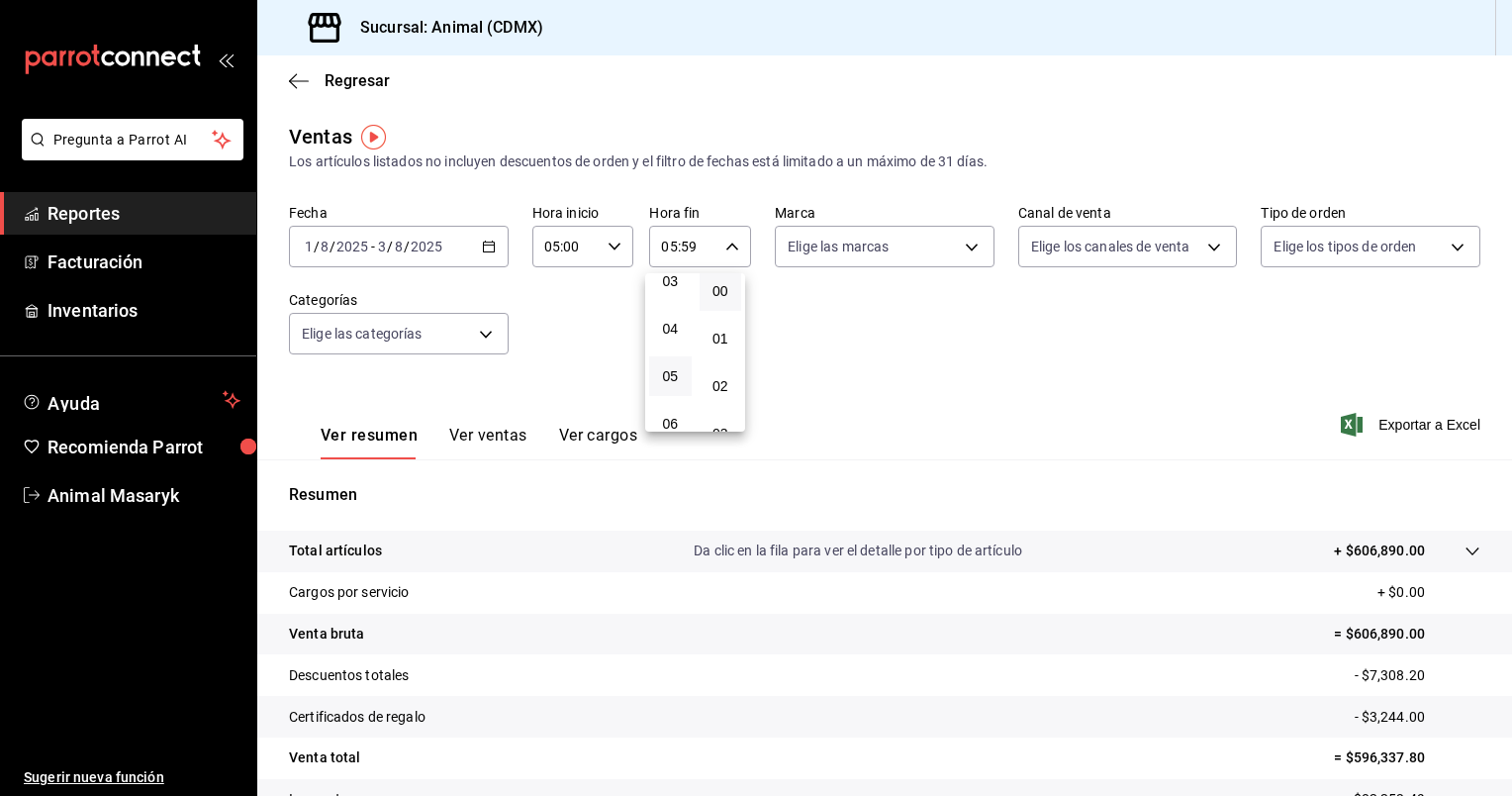 click on "00" at bounding box center (720, 291) 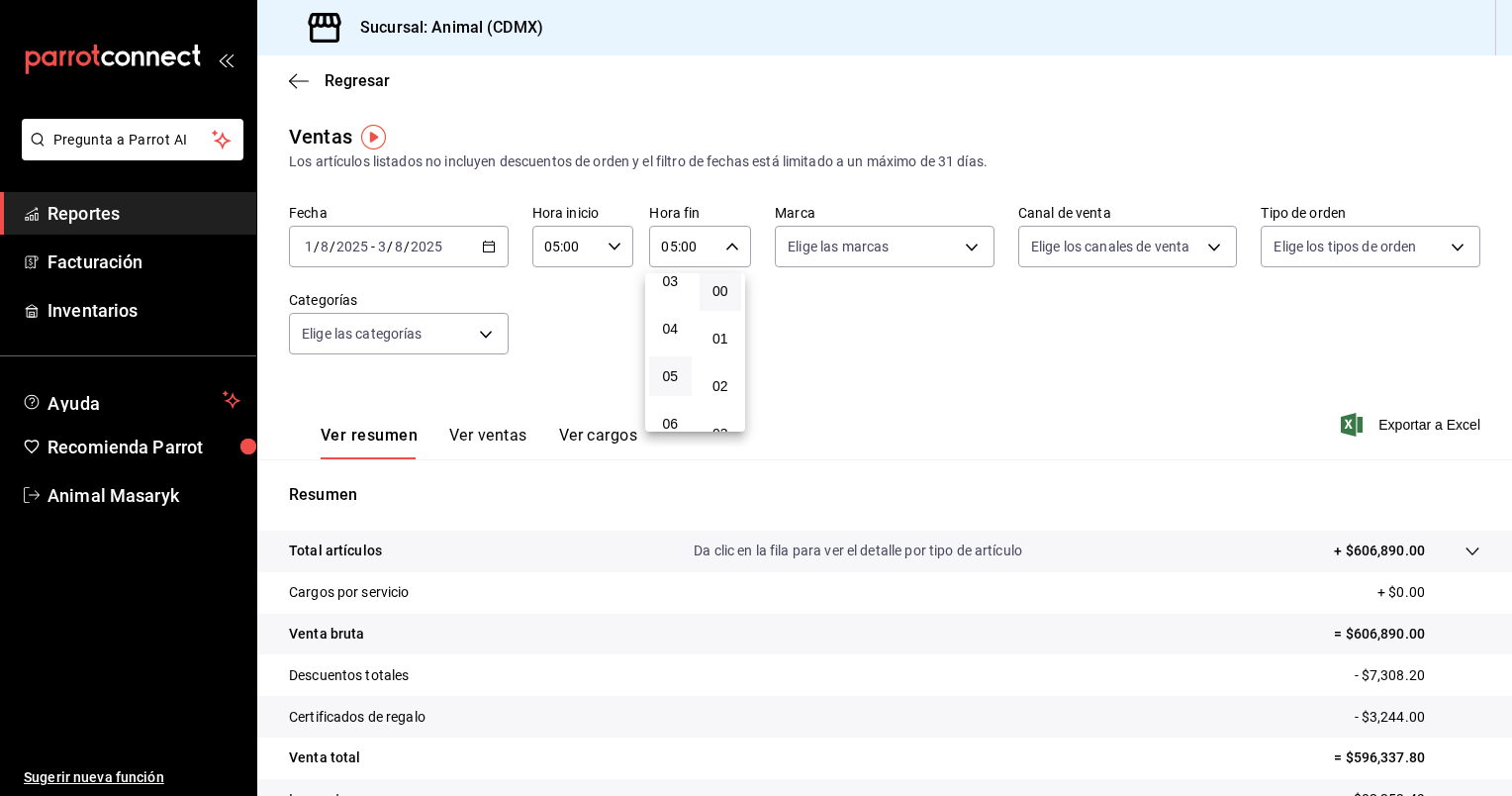 click at bounding box center (756, 398) 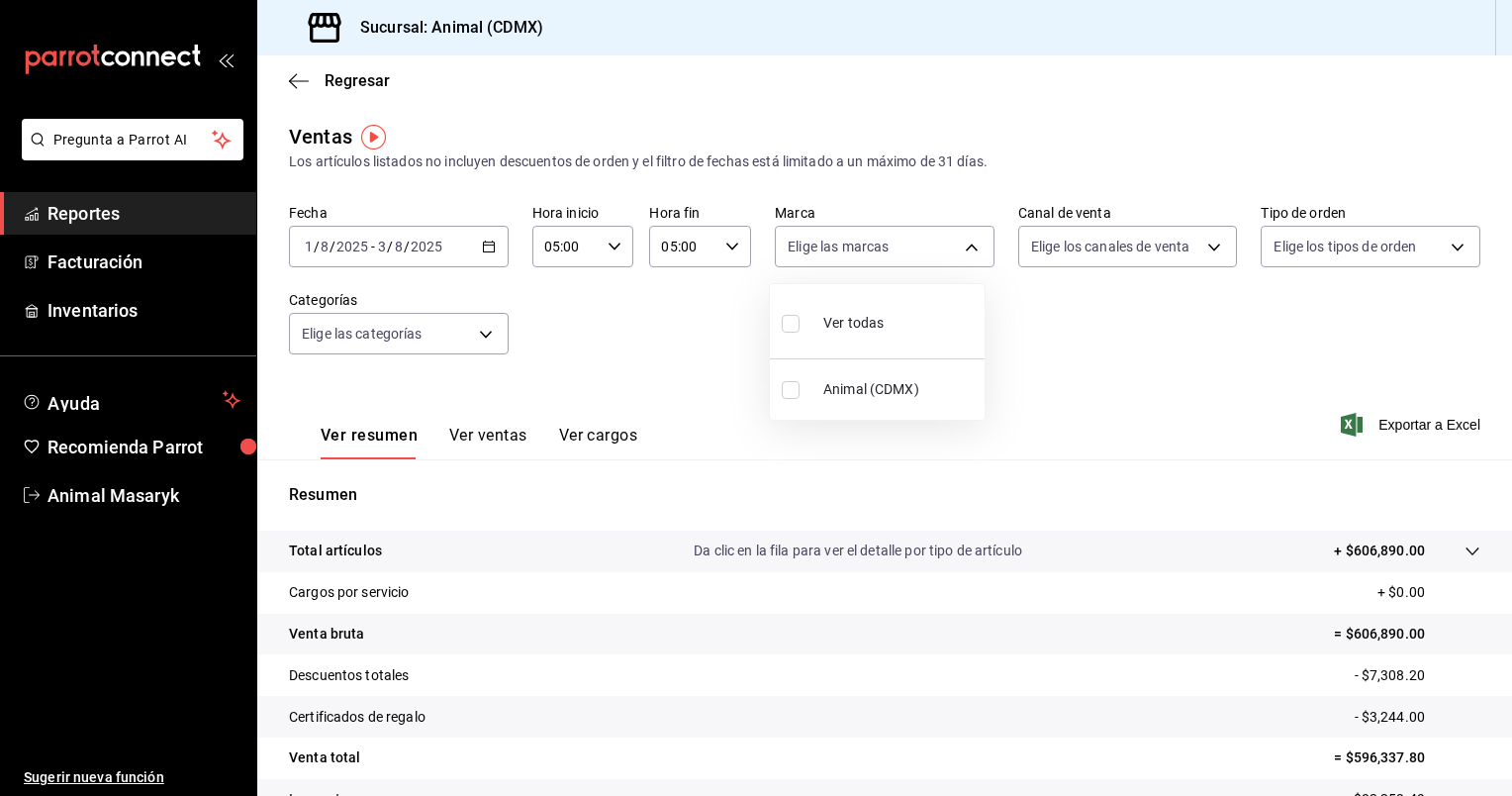 click on "Fecha 2025-08-01 1 / 8 / 2025 - 2025-08-03 3 / 8 / 2025 Hora inicio 05:00 Hora inicio Hora fin 05:00 Hora fin Marca Elige las marcas Canal de venta Elige los canales de venta Tipo de orden Elige los tipos de orden Categorías Elige las categorías Ver resumen Ver ventas Ver cargos Exportar a Excel Resumen Total artículos Da clic en la fila para ver el detalle por tipo de artículo + $606,890.00 Cargos por servicio + $0.00 Venta bruta = $606,890.00 Descuentos totales - $7,308.20 Certificados de regalo - $3,244.00 Venta total = $596,337.80 Impuestos - $82,253.49 Venta neta = $514,084.31" at bounding box center [756, 398] 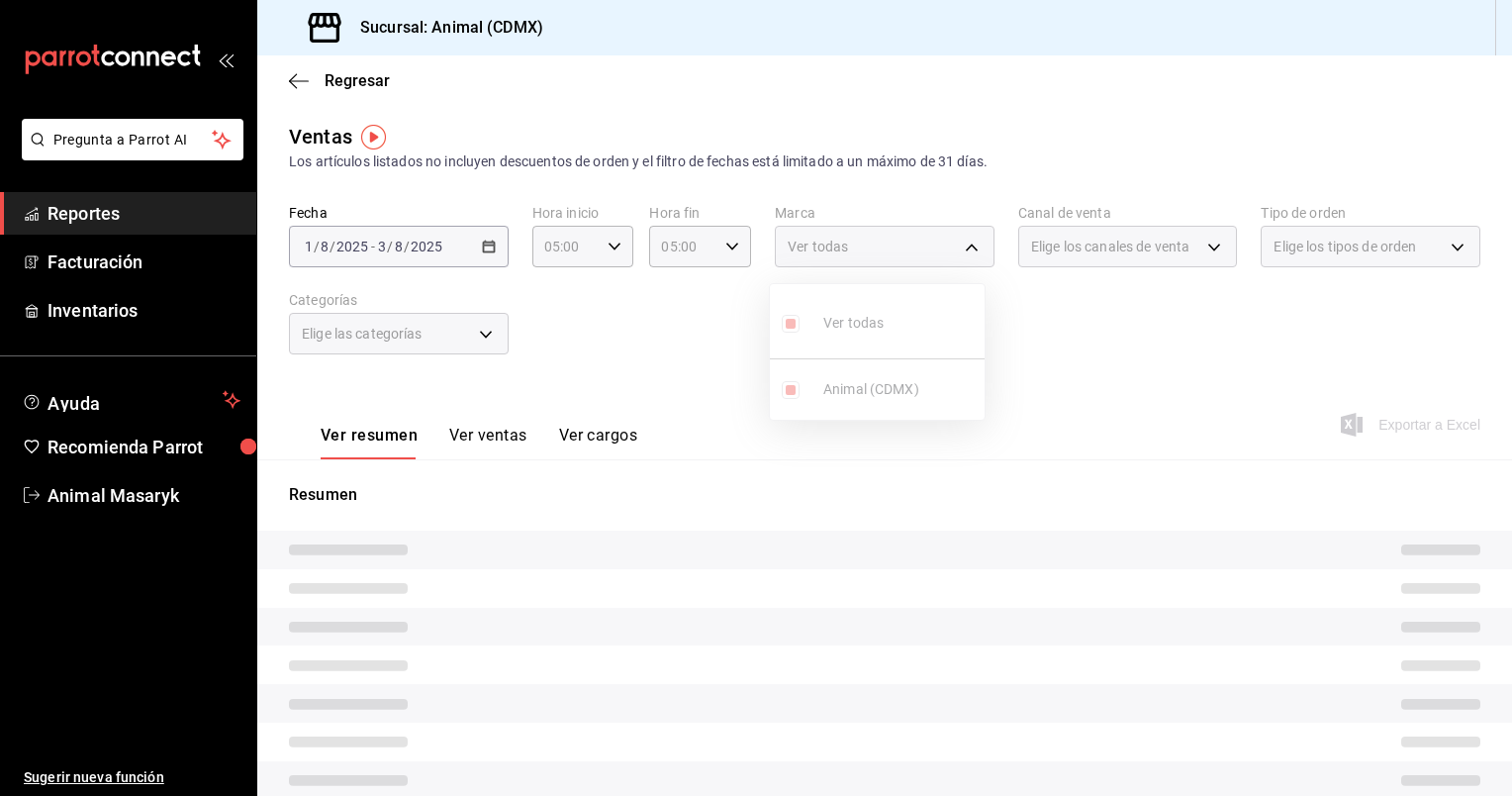 click at bounding box center (756, 398) 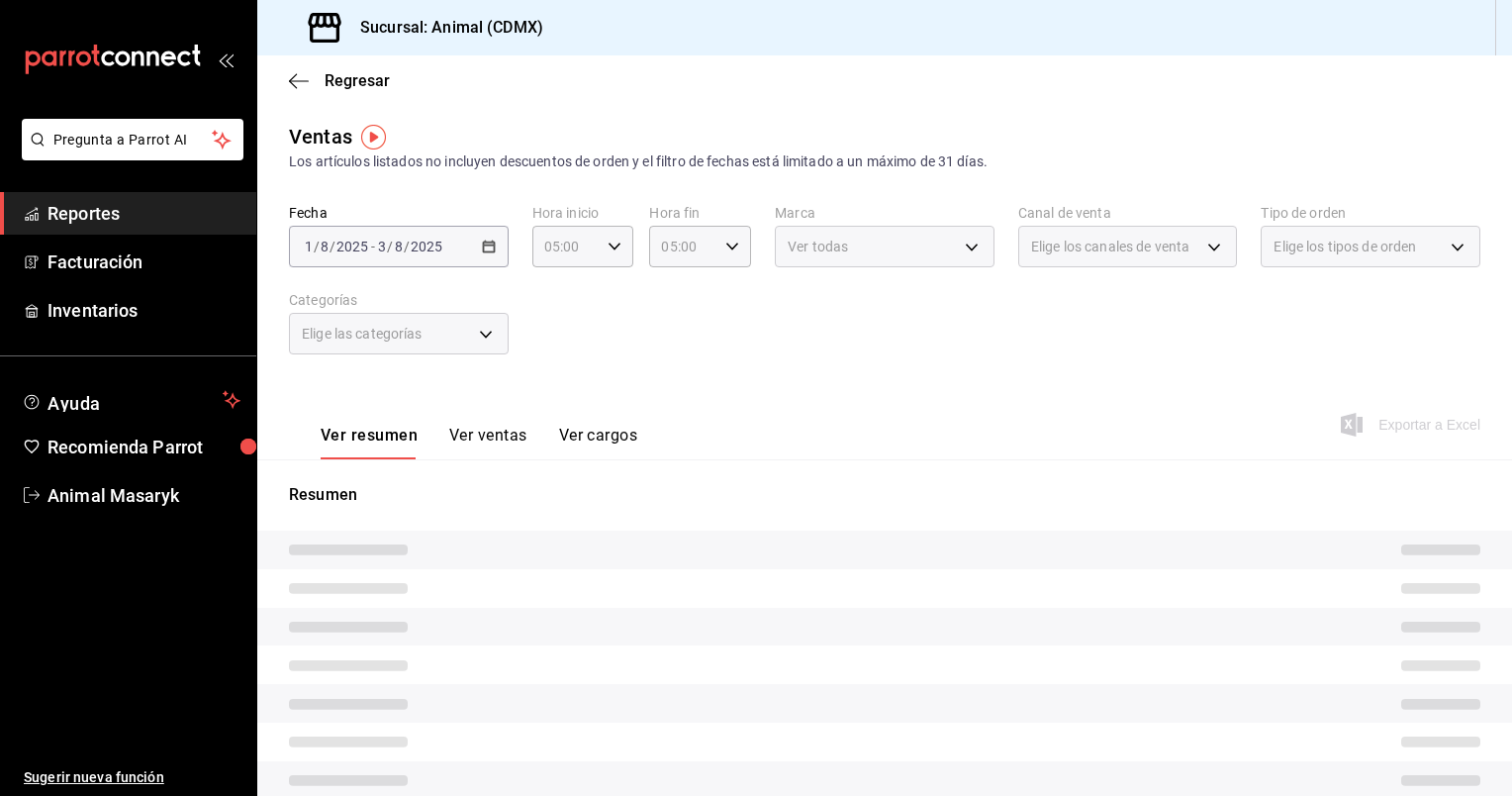 click on "Elige los canales de venta" at bounding box center (1128, 247) 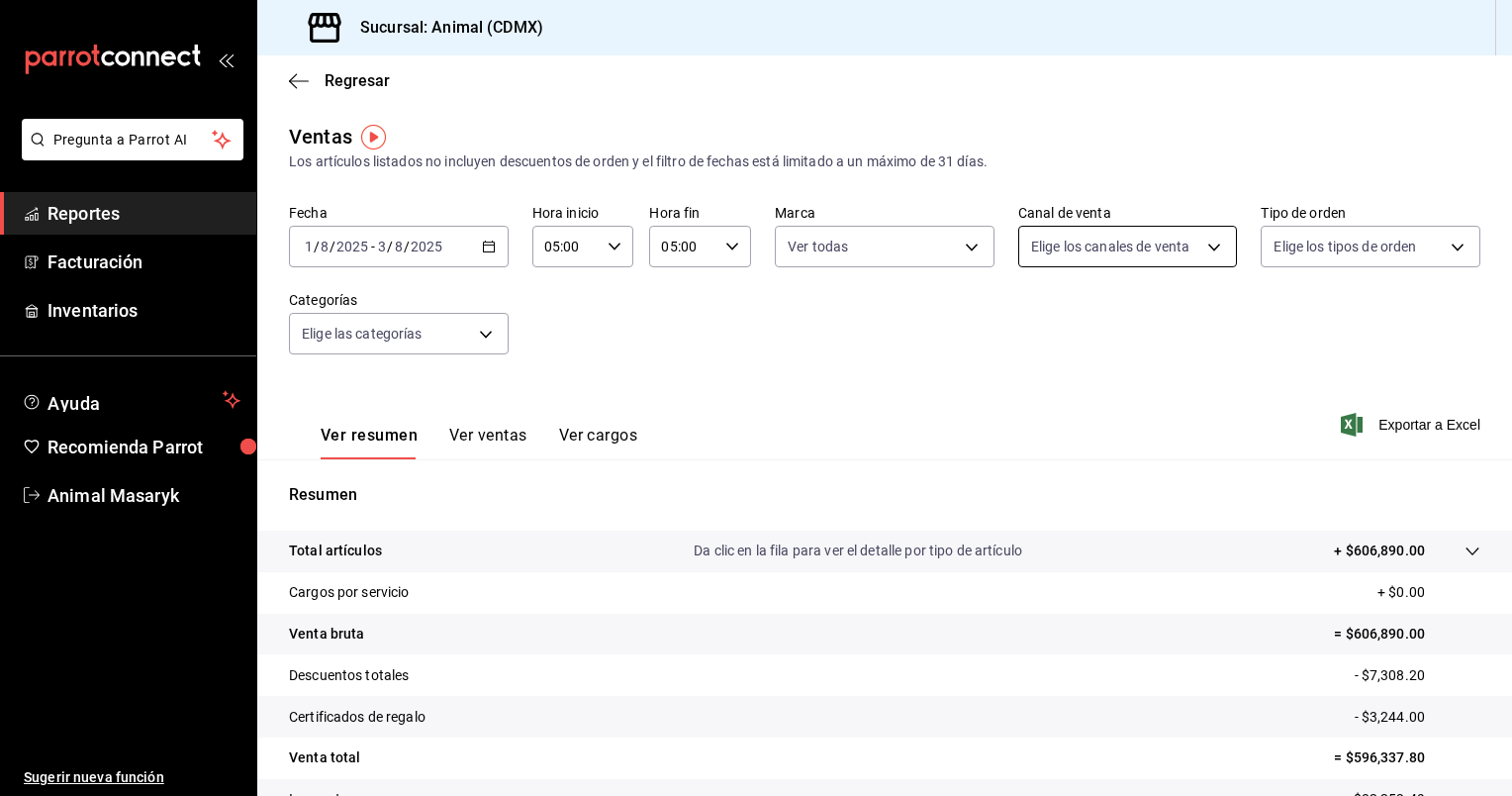 click on "Fecha 2025-08-01 1 / 8 / 2025 - 2025-08-03 3 / 8 / 2025 Hora inicio 05:00 Hora inicio Hora fin 05:00 Hora fin Marca Ver todas cb0f6aec-1481-4e37-861c-bab9b3a65b14 Canal de venta Elige los canales de venta Tipo de orden Elige los tipos de orden Categorías Elige las categorías Ver resumen Ver ventas Ver cargos Exportar a Excel Resumen Total artículos Da clic en la fila para ver el detalle por tipo de artículo + $606,890.00 Cargos por servicio + $0.00 Venta bruta = $606,890.00 Descuentos totales - $7,308.20 Certificados de regalo - $3,244.00 Venta total = $596,337.80 Impuestos - $82,253.49 Venta neta = $514,084.31" at bounding box center [756, 398] 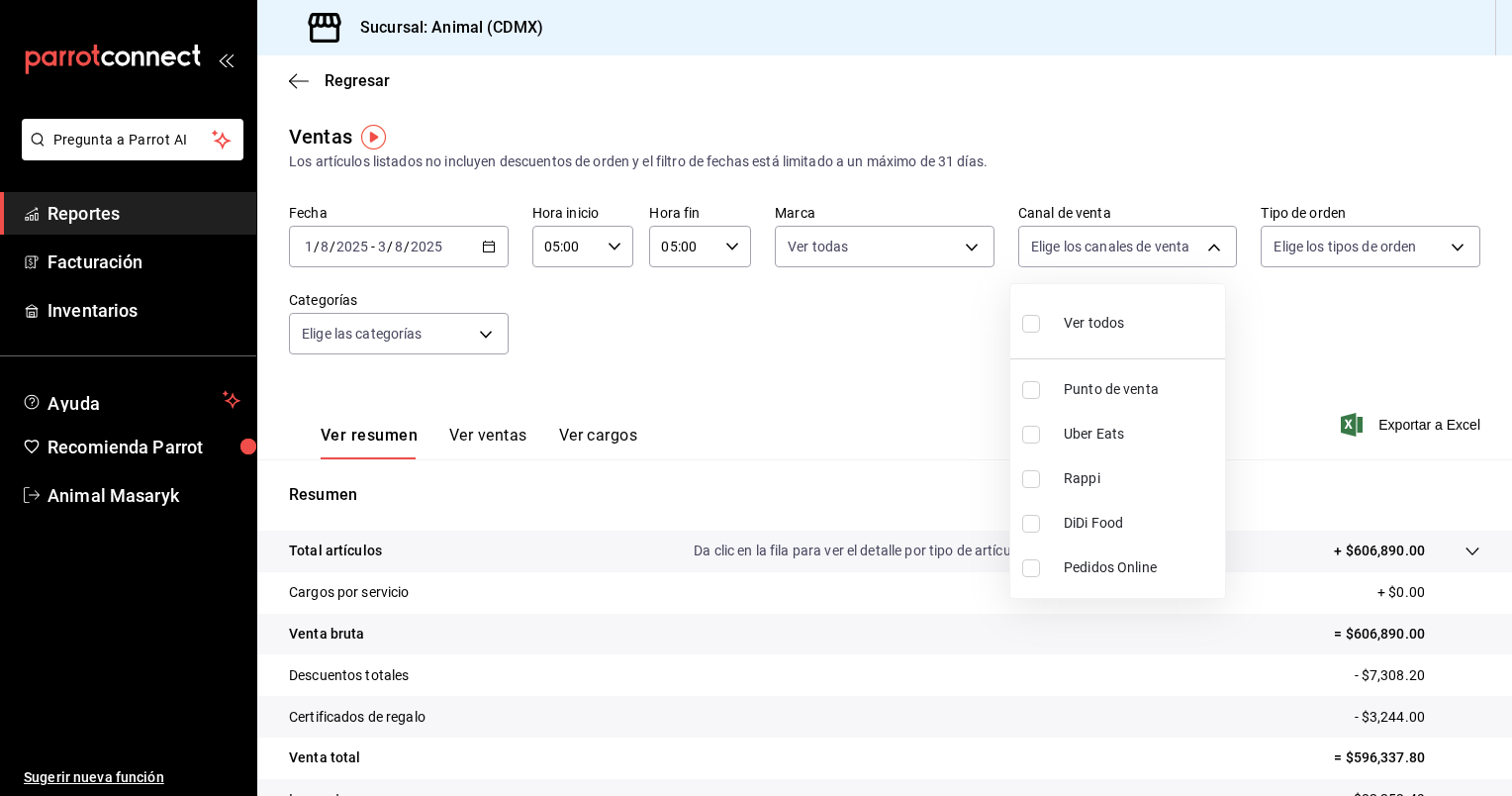 click on "Ver todos" at bounding box center [1093, 323] 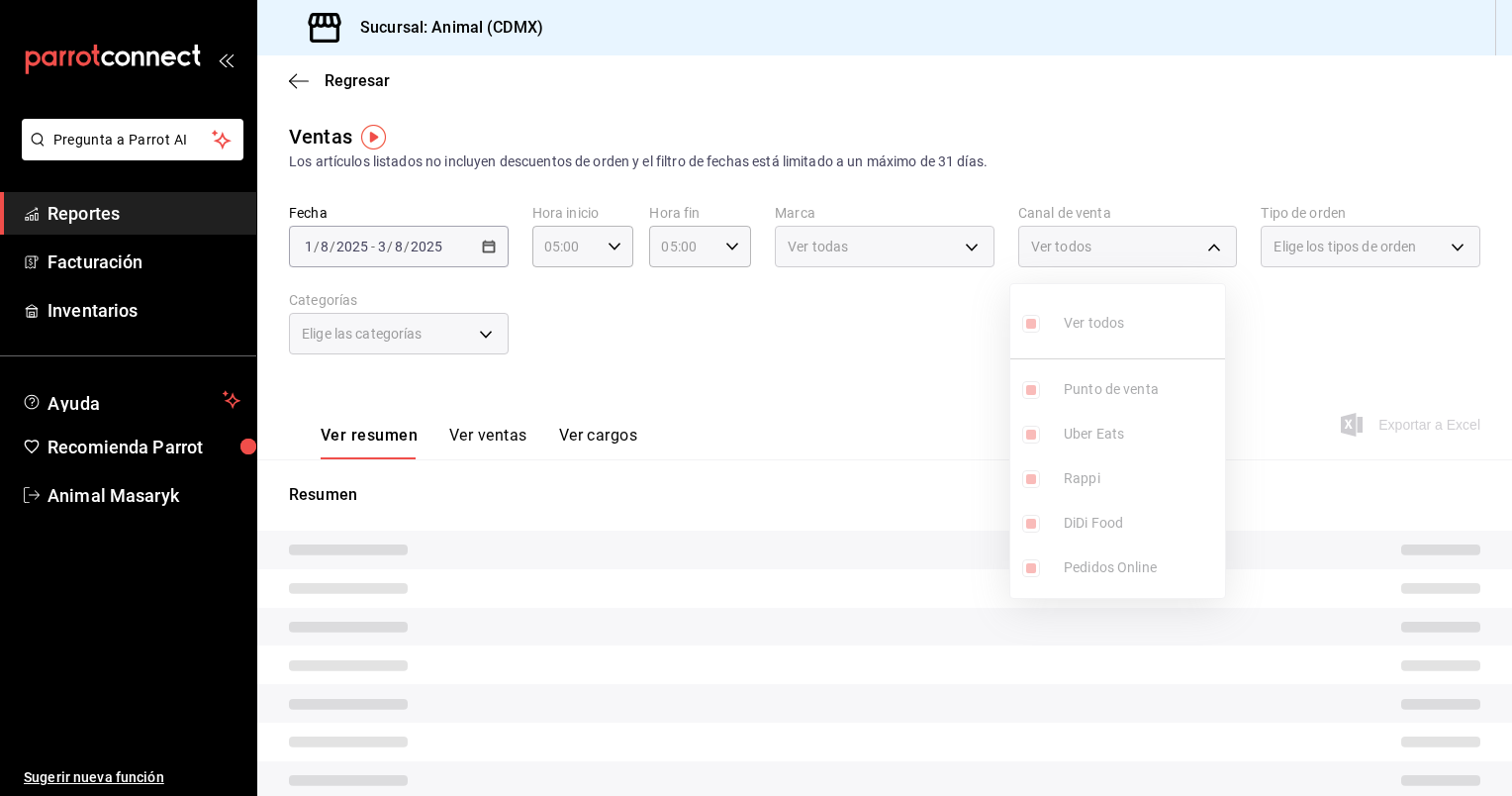 click at bounding box center (756, 398) 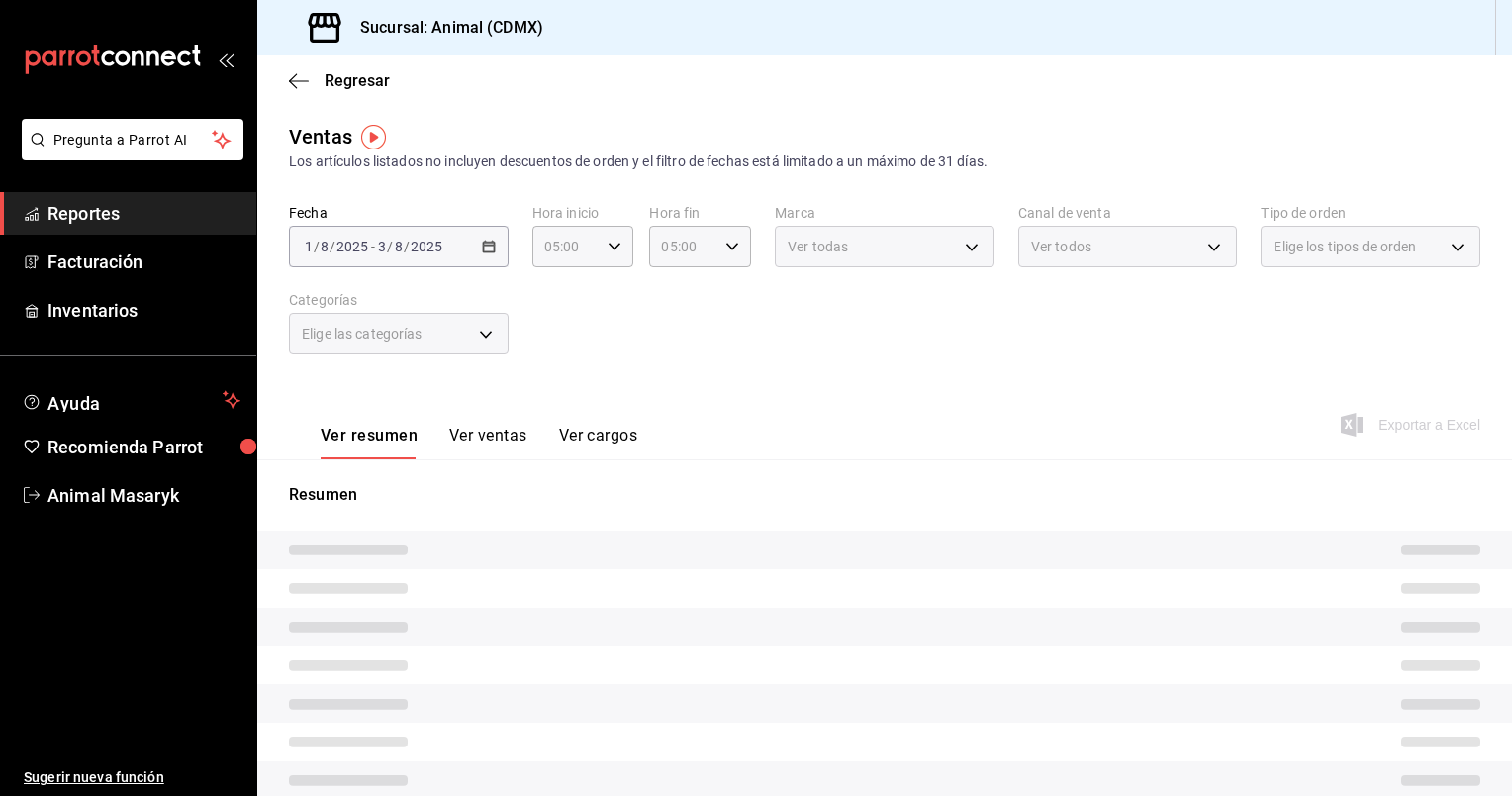 click on "Elige los tipos de orden" at bounding box center (1370, 247) 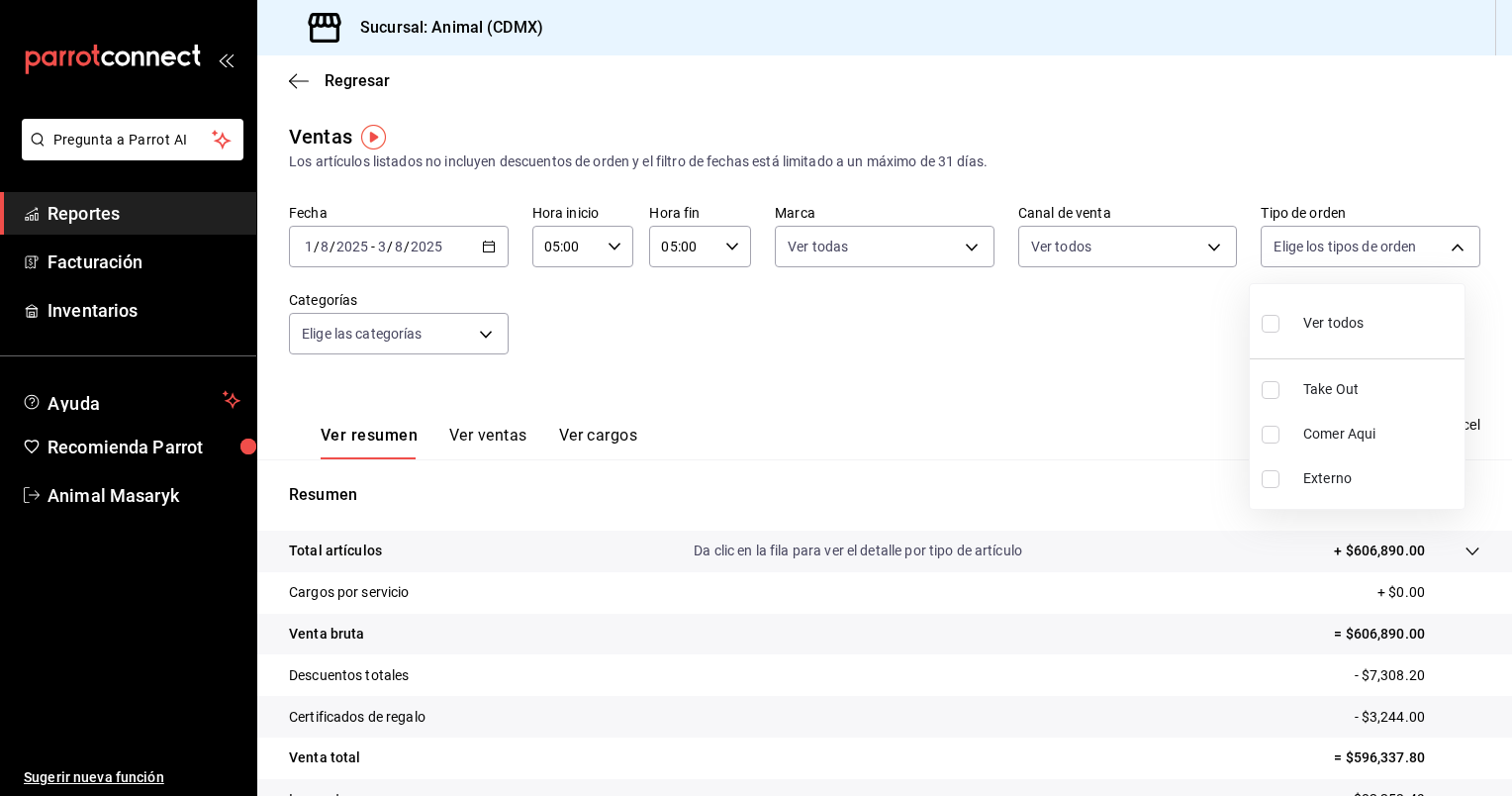 click on "Fecha 2025-08-01 1 / 8 / 2025 - 2025-08-03 3 / 8 / 2025 Hora inicio 05:00 Hora inicio Hora fin 05:00 Hora fin Marca Ver todas cb0f6aec-1481-4e37-861c-bab9b3a65b14 Canal de venta Ver todos PARROT,UBER_EATS,RAPPI,DIDI_FOOD,ONLINE Tipo de orden Elige los tipos de orden Categorías Elige las categorías Ver resumen Ver ventas Ver cargos Exportar a Excel Resumen Total artículos Da clic en la fila para ver el detalle por tipo de artículo + $606,890.00 Cargos por servicio + $0.00 Venta bruta = $606,890.00 Descuentos totales - $7,308.20 Certificados de regalo - $3,244.00 Venta total = $596,337.80 Impuestos - $82,253.49 Venta neta = $514,084.31" at bounding box center (756, 398) 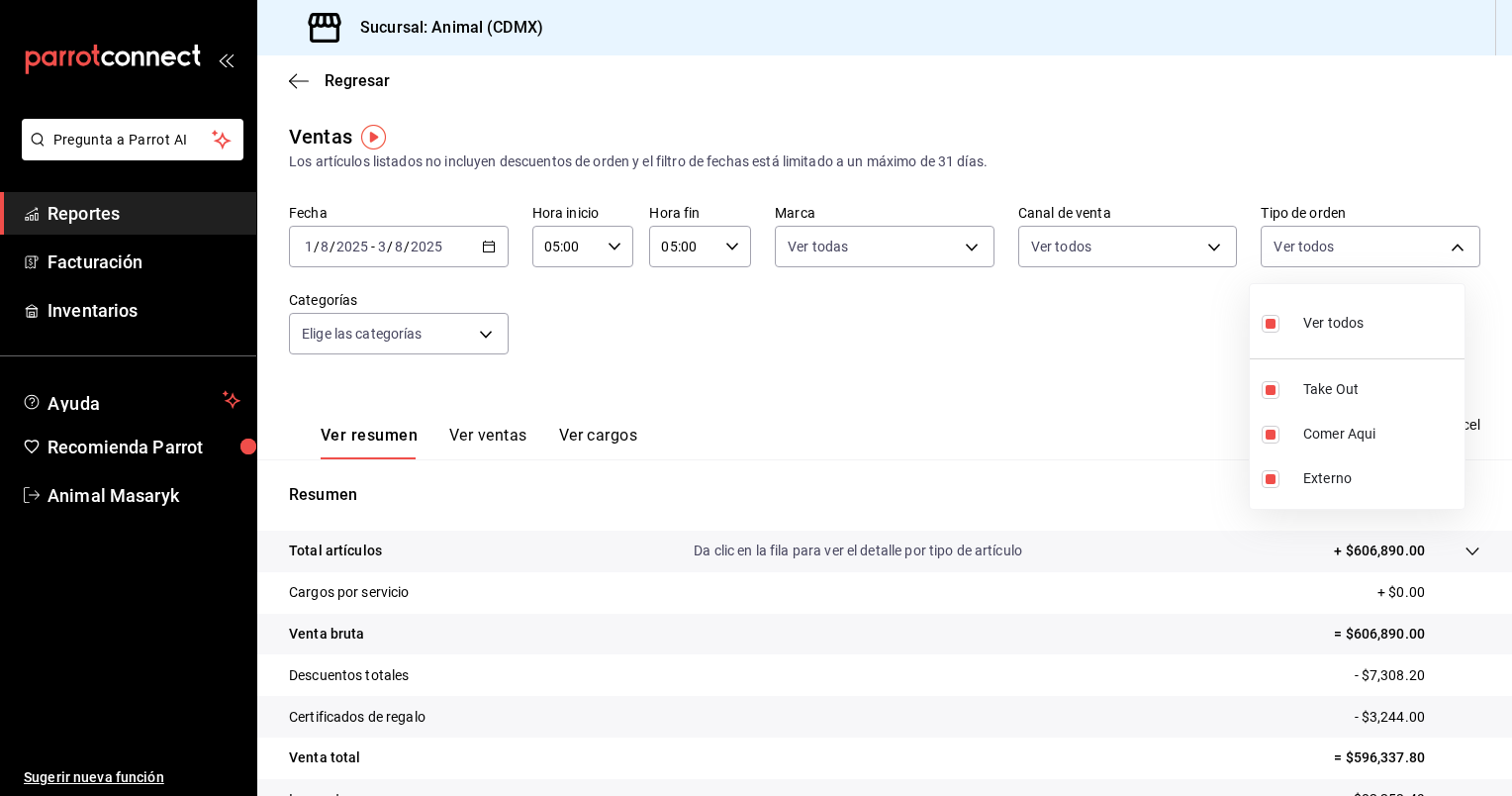 click at bounding box center [756, 398] 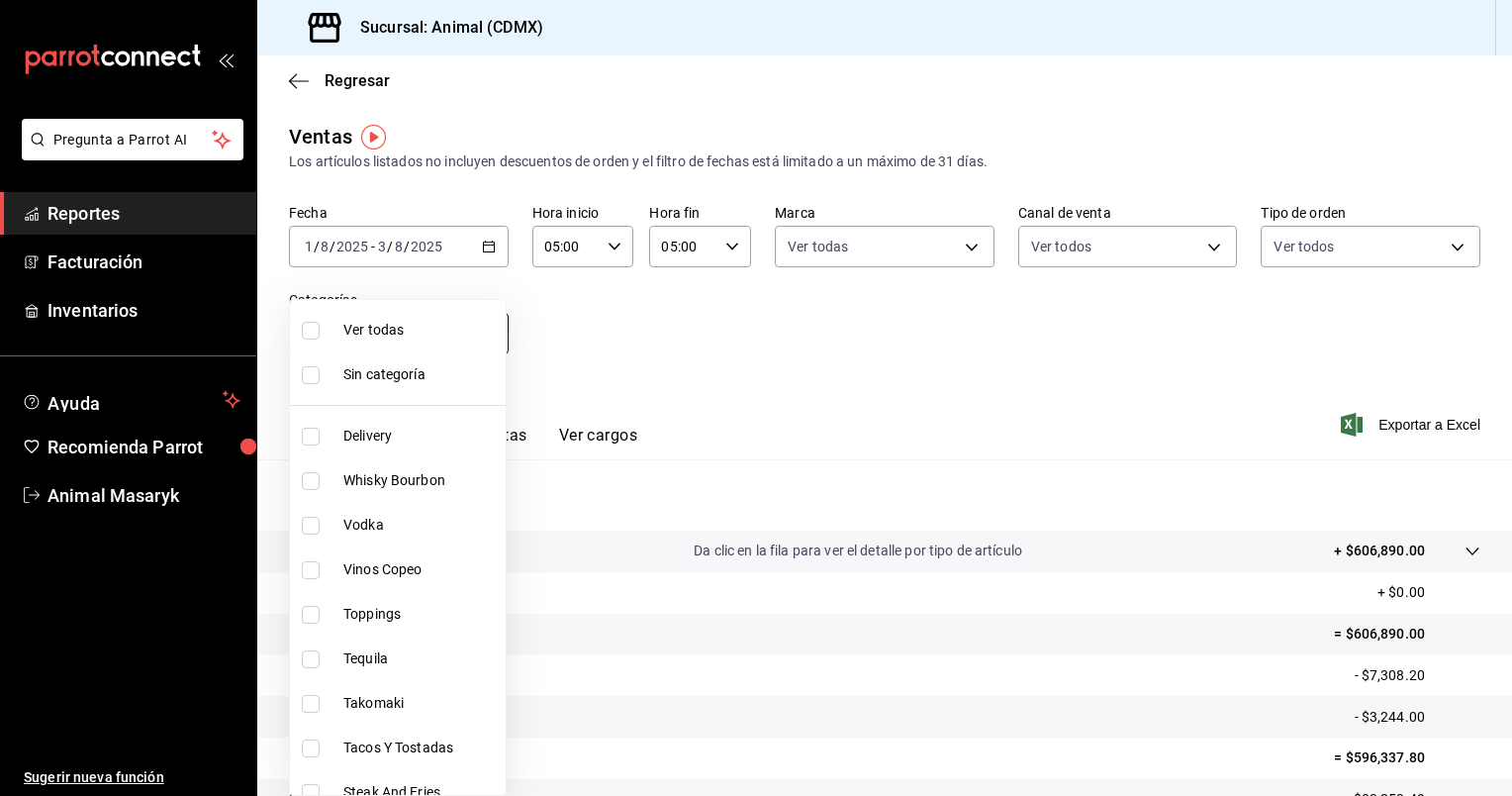 click on "Fecha 2025-08-01 1 / 8 / 2025 - 2025-08-03 3 / 8 / 2025 Hora inicio 05:00 Hora inicio Hora fin 05:00 Hora fin Marca Ver todas cb0f6aec-1481-4e37-861c-bab9b3a65b14 Canal de venta Ver todos PARROT,UBER_EATS,RAPPI,DIDI_FOOD,ONLINE Tipo de orden Ver todos ad44a823-99d3-4372-a913-4cf57f2a9ac0,b8ee5ff1-85c8-4a81-aa51-555e6c8ba0c6,EXTERNAL Categorías Elige las categorías Ver resumen Ver ventas Ver cargos Exportar a Excel Resumen Total artículos Da clic en la fila para ver el detalle por tipo de artículo + $606,890.00 Cargos por servicio + $0.00 Venta bruta = $606,890.00 Descuentos totales - $7,308.20 Certificados de regalo - $3,244.00 Venta total = $596,337.80 Impuestos - $82,253.49 Venta neta = $514,084.31" at bounding box center (756, 398) 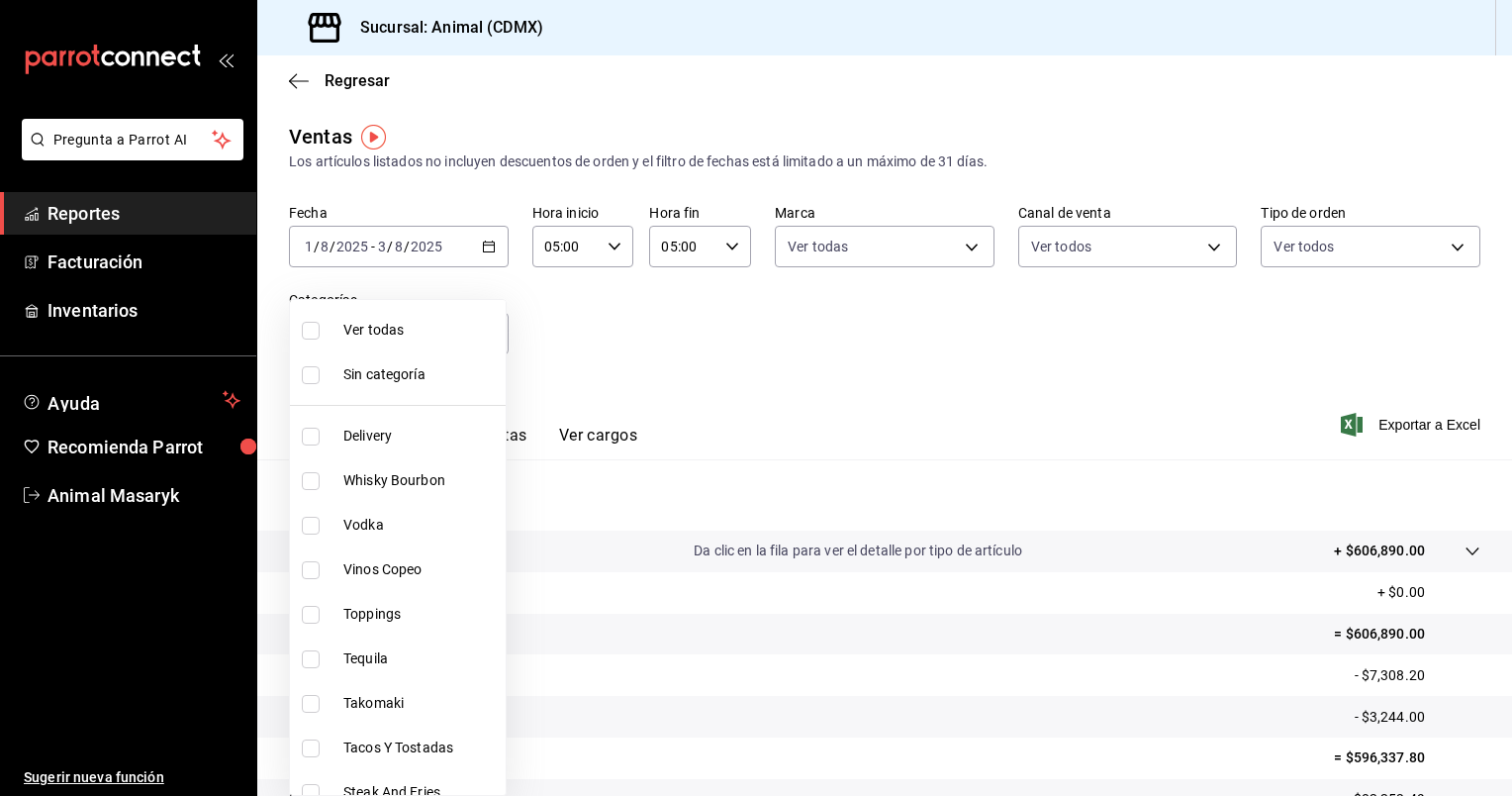 click on "Ver todas" at bounding box center [421, 330] 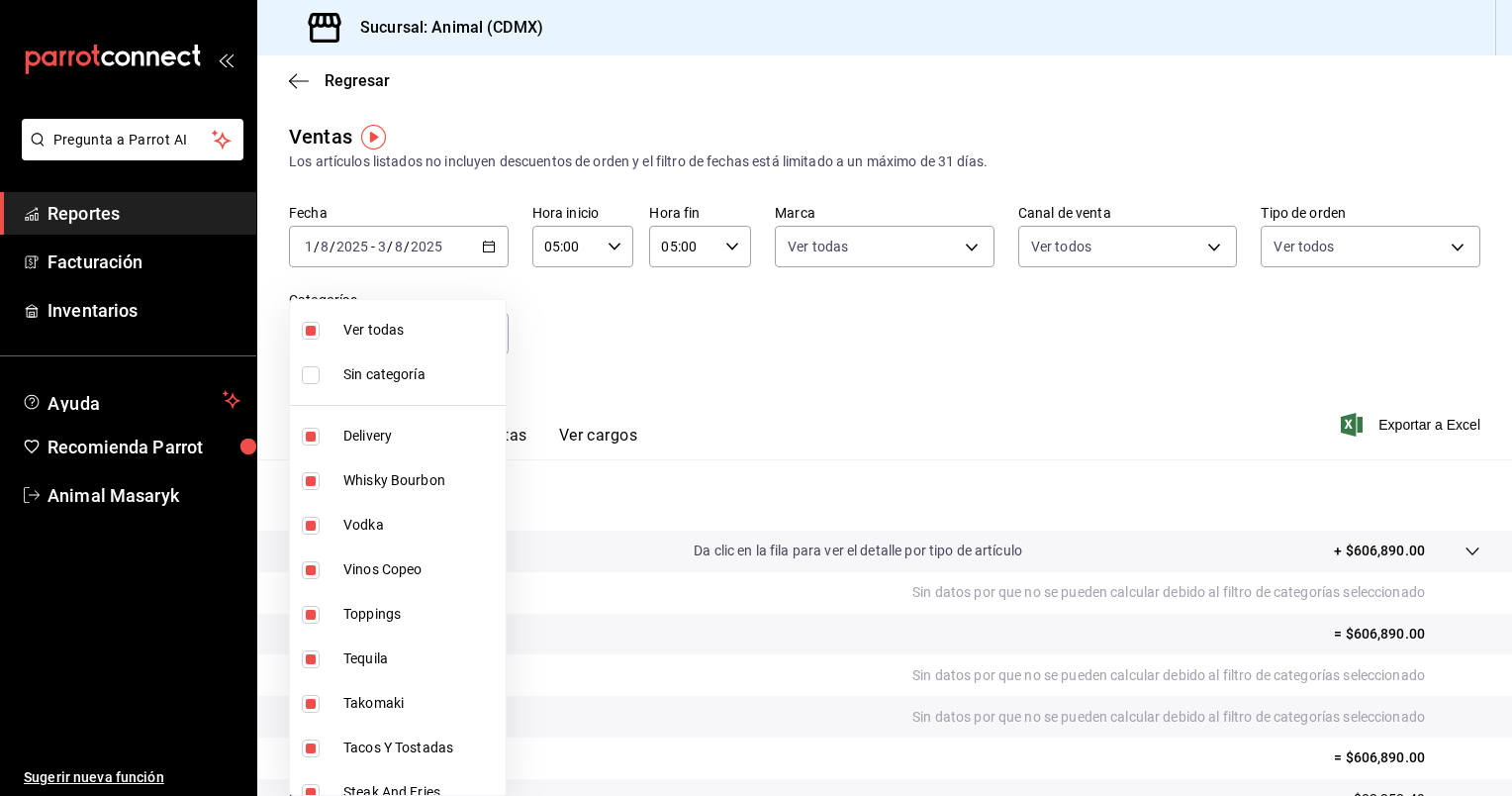 click at bounding box center (756, 398) 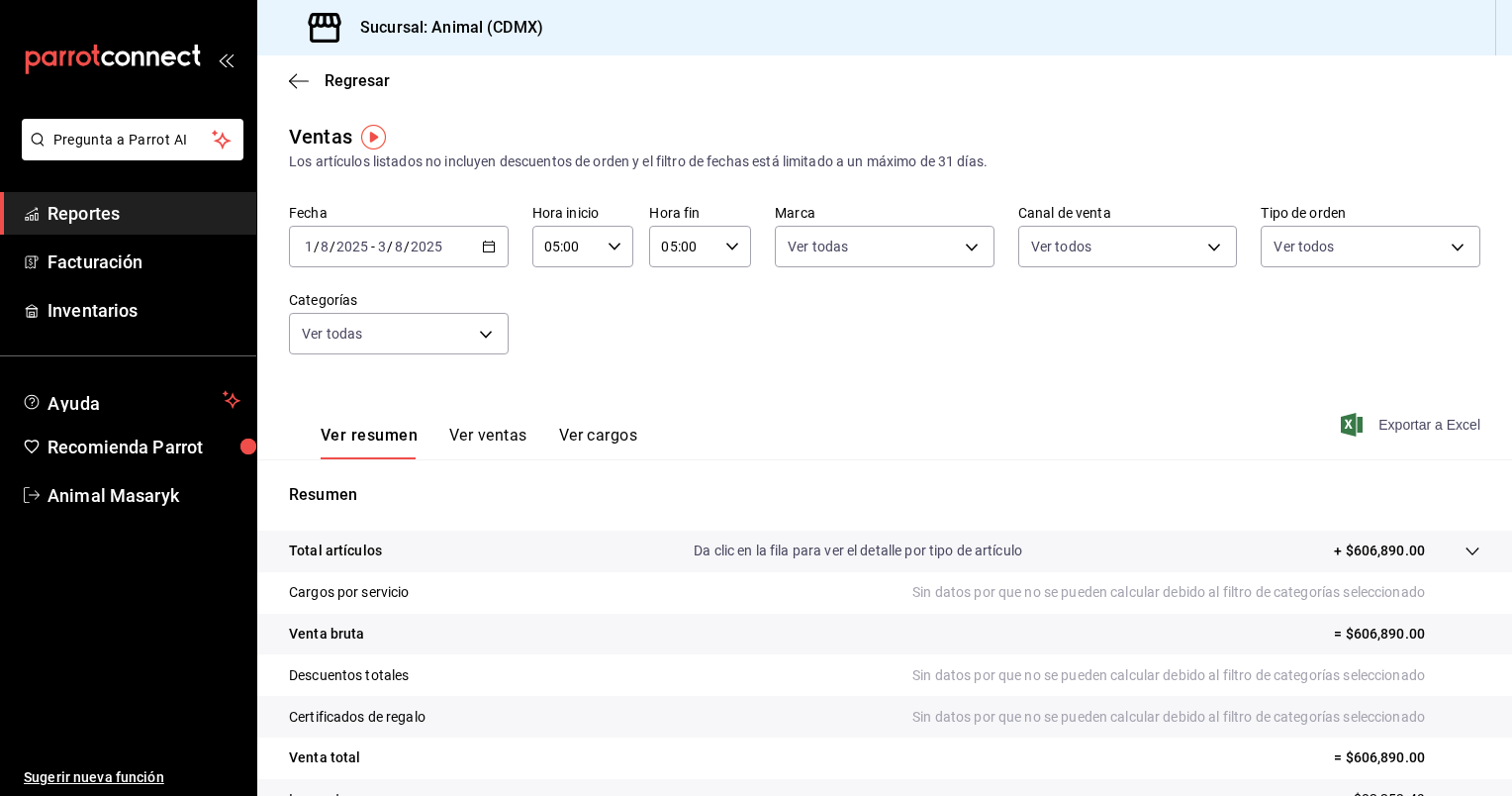 click on "Exportar a Excel" at bounding box center [1412, 425] 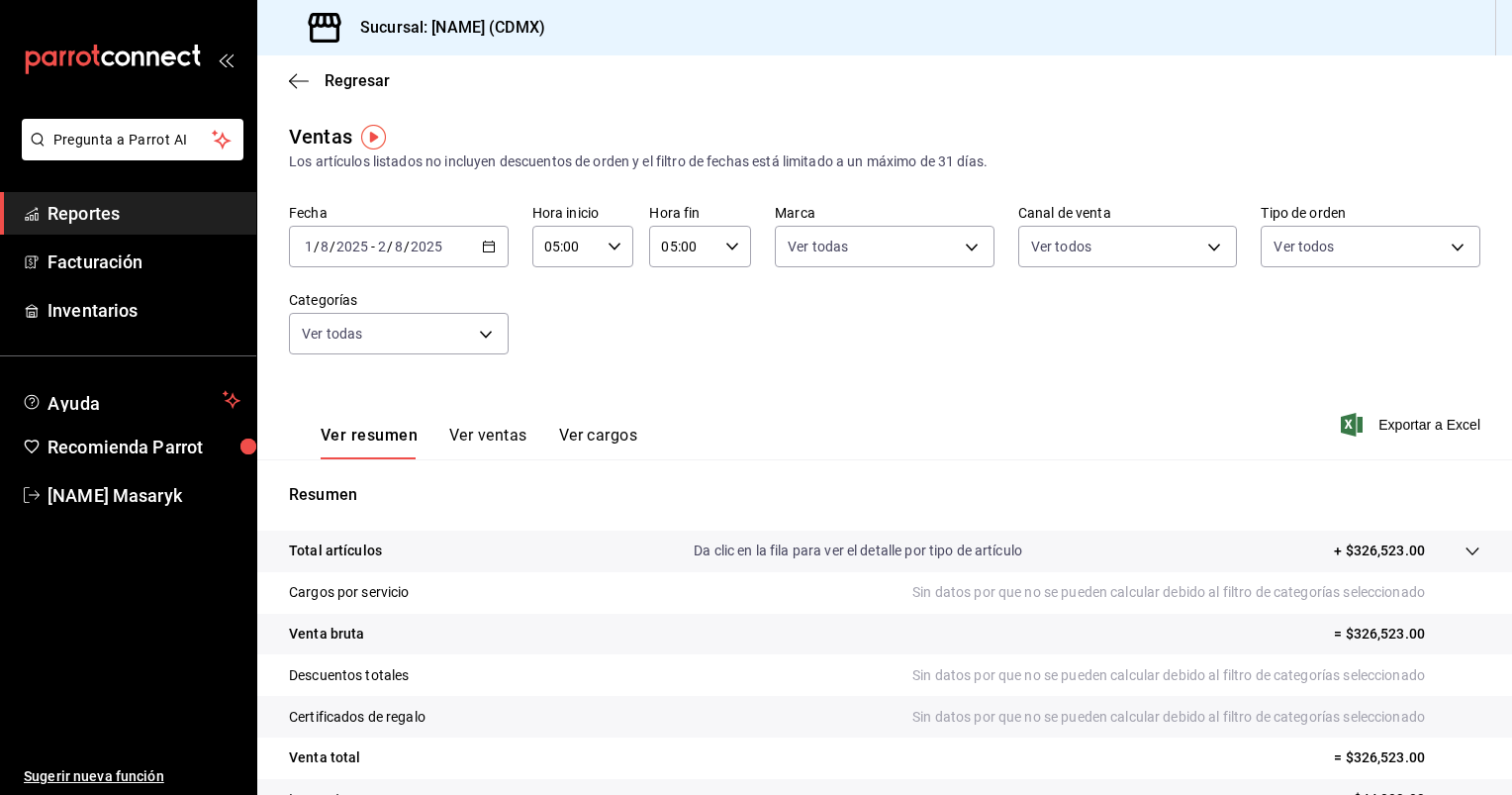 scroll, scrollTop: 0, scrollLeft: 0, axis: both 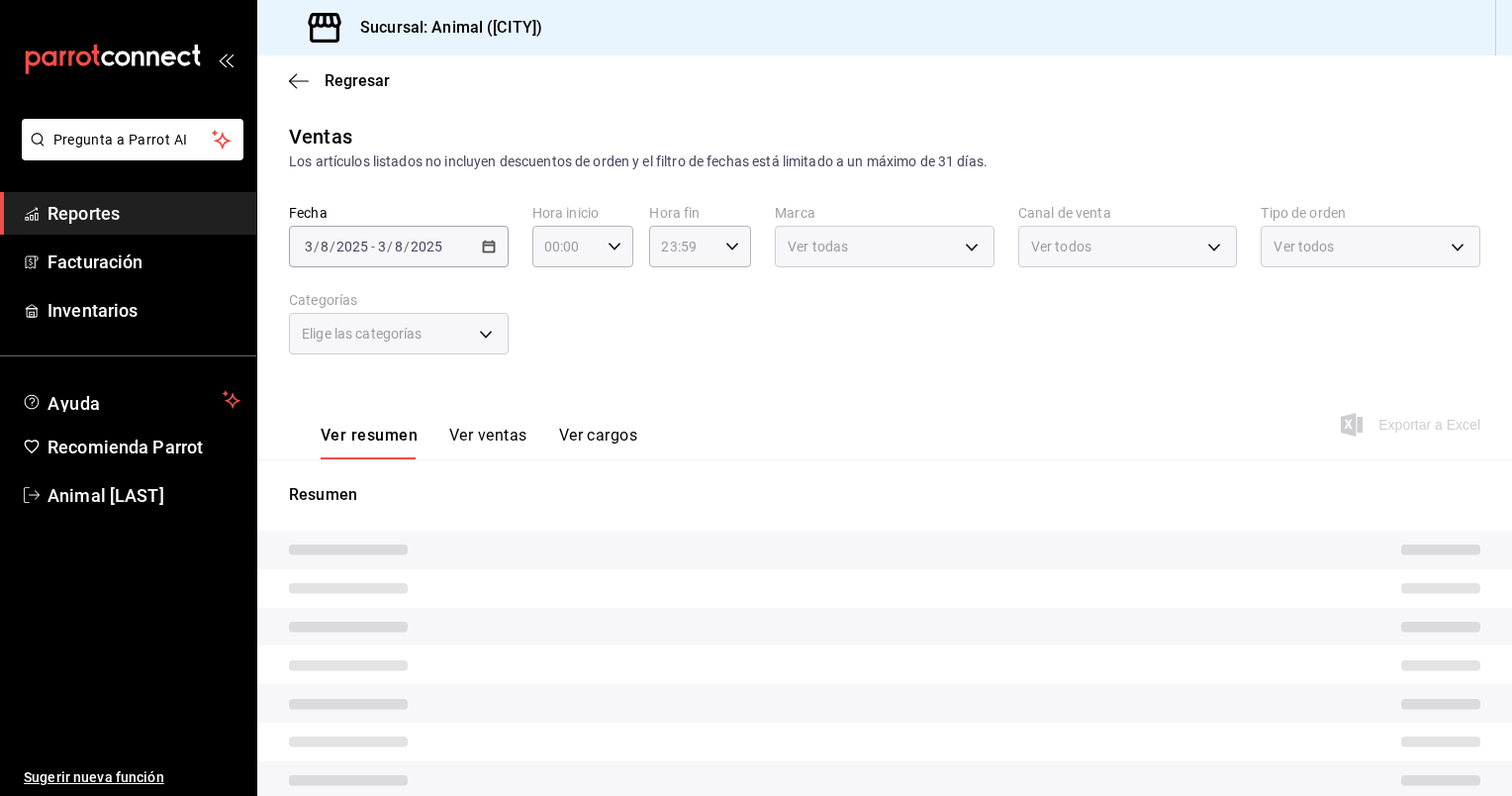 type on "05:00" 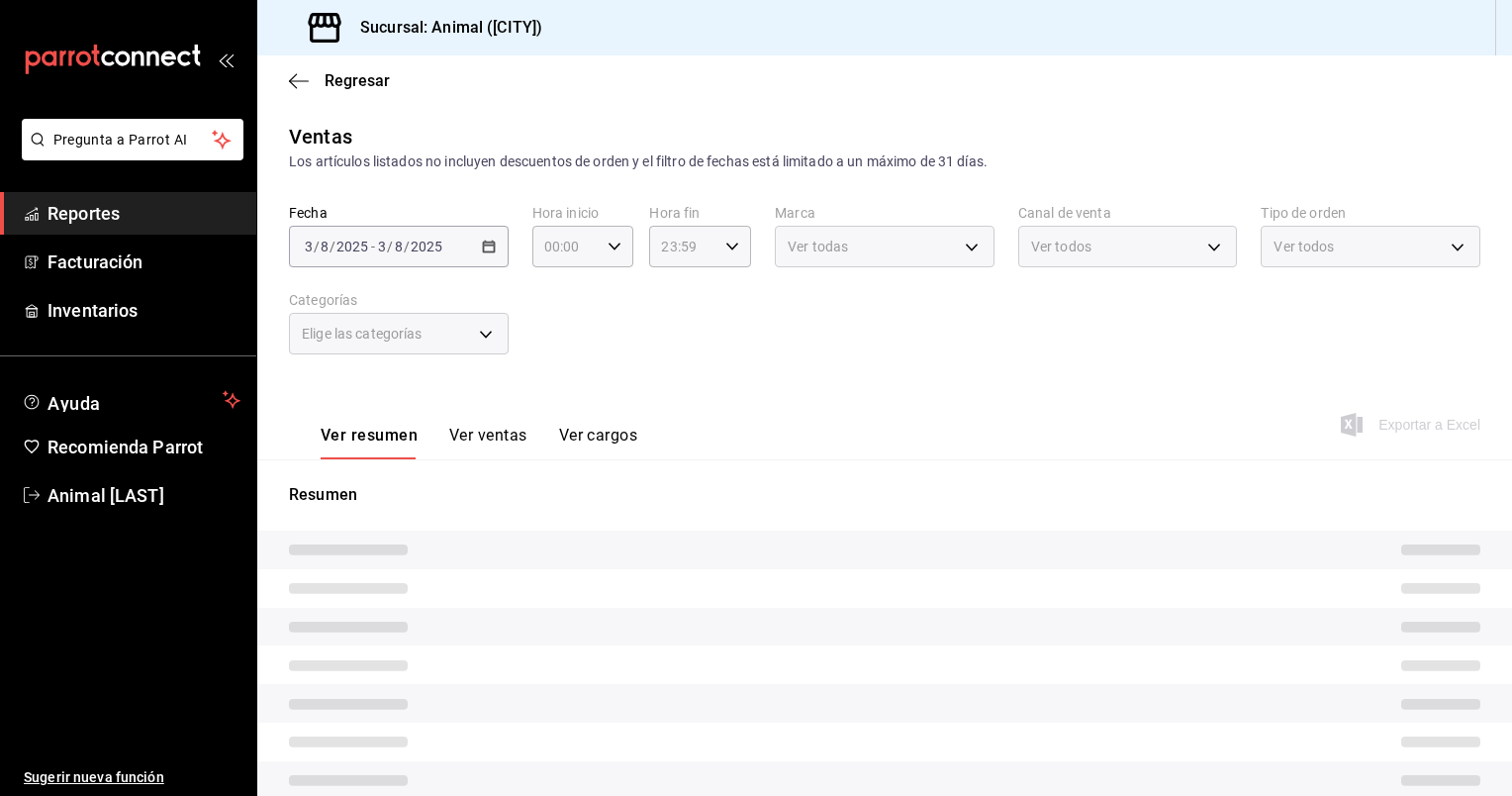 type on "281688af-6220-48ae-86b9-ca5e6f63eb3e,2ffeebaa-176c-4024-95f8-553ffecca8da,37769cf4-dc78-44ce-a526-e9646600cae9,0935040b-234d-4818-8034-77968b9fe449,6755d557-05bc-4d29-83de-2e203c7f1c90,f508f587-62d7-439b-b585-18c67f30617c,b440db1b-262f-4461-8c76-289683a358cd,e7a34caa-3002-4df6-af7e-35e4466dbacf,a8103cca-f4b4-42bd-97b9-43c33775c787,364a8aaa-0d6f-4eb5-a140-27e8ed7d645c,5c100383-0995-4928-ac5d-10ee9c0e08e5,60882e8f-c6b2-4055-995c-c1d8f4330abf,49e979bd-2c91-4153-84d6-9f4767aac246,27716f26-89a8-4498-b264-df9e8b7d7ada,958e8677-6e59-4090-b583-ad95463d08e3,966bcf7c-3512-42a2-8e08-b8149fea86a5,635ef193-4f07-42f1-bfc6-7f2bb1021da7,a564655c-90ce-4b0a-9275-b31e71cfb3e5,fb7e4548-7f56-4166-a0ee-1e3459e681e7,2b7ab97a-d758-405b-b8f4-3933c9198c0a,a4ab4b07-e04d-4dd0-9e23-dcfb285a8e6e,1a63078d-8c04-4851-a996-f00d1bbc4095,f42d4622-f9b8-459c-8cdf-8e211b50ca07,cfbfaddf-1d8e-49ac-b726-170912ecdb78,16e54567-7f6b-41e6-a77a-a8ba7d8b1d6f,2e240ac1-3cac-4e5b-a1c8-e5ca77e4e8c8,f9e094a1-54ca-4feb-bb93-b3d1936aff63,252341f5-c768-4424-8ab..." 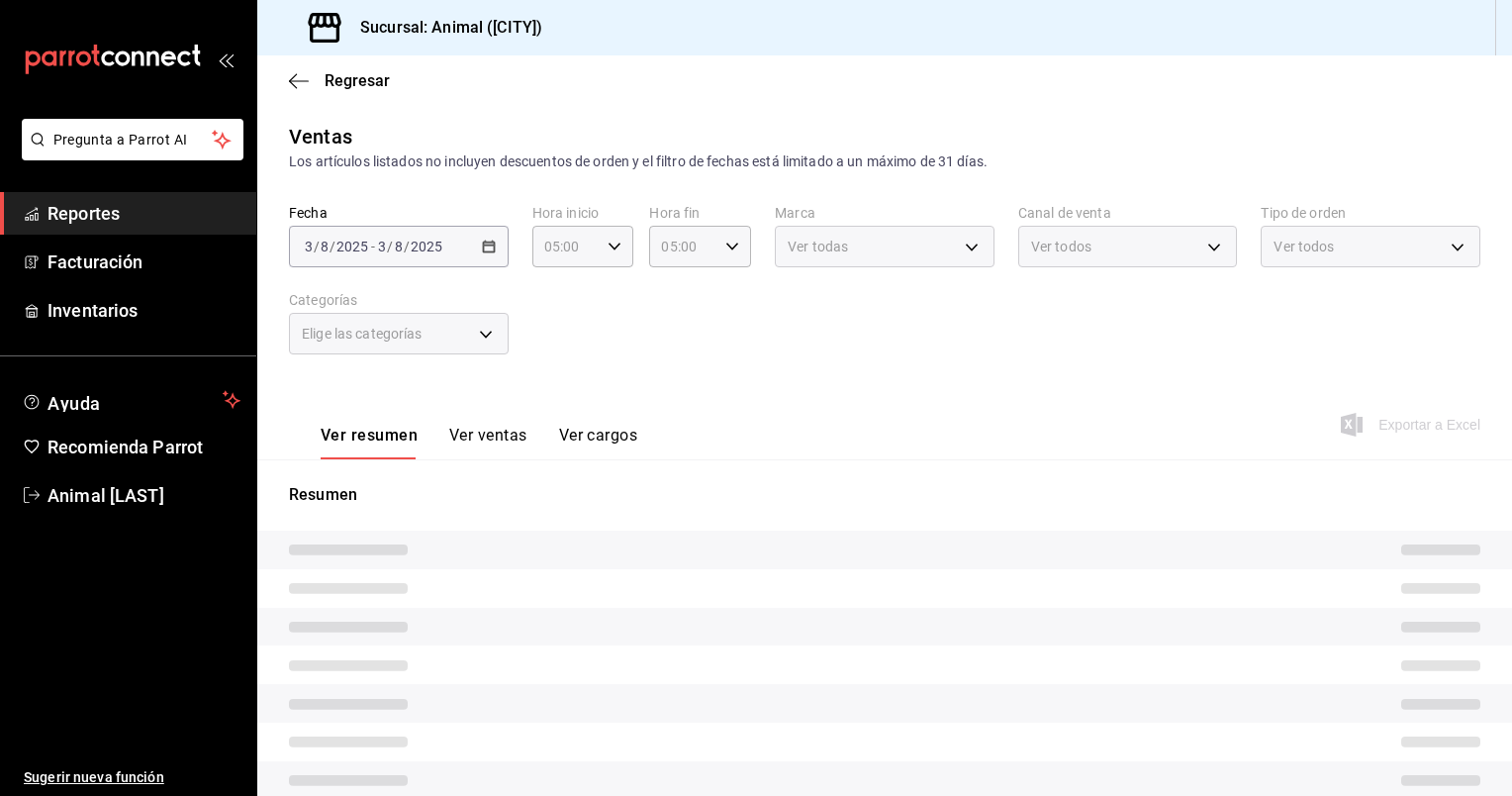 type on "cb0f6aec-1481-4e37-861c-bab9b3a65b14" 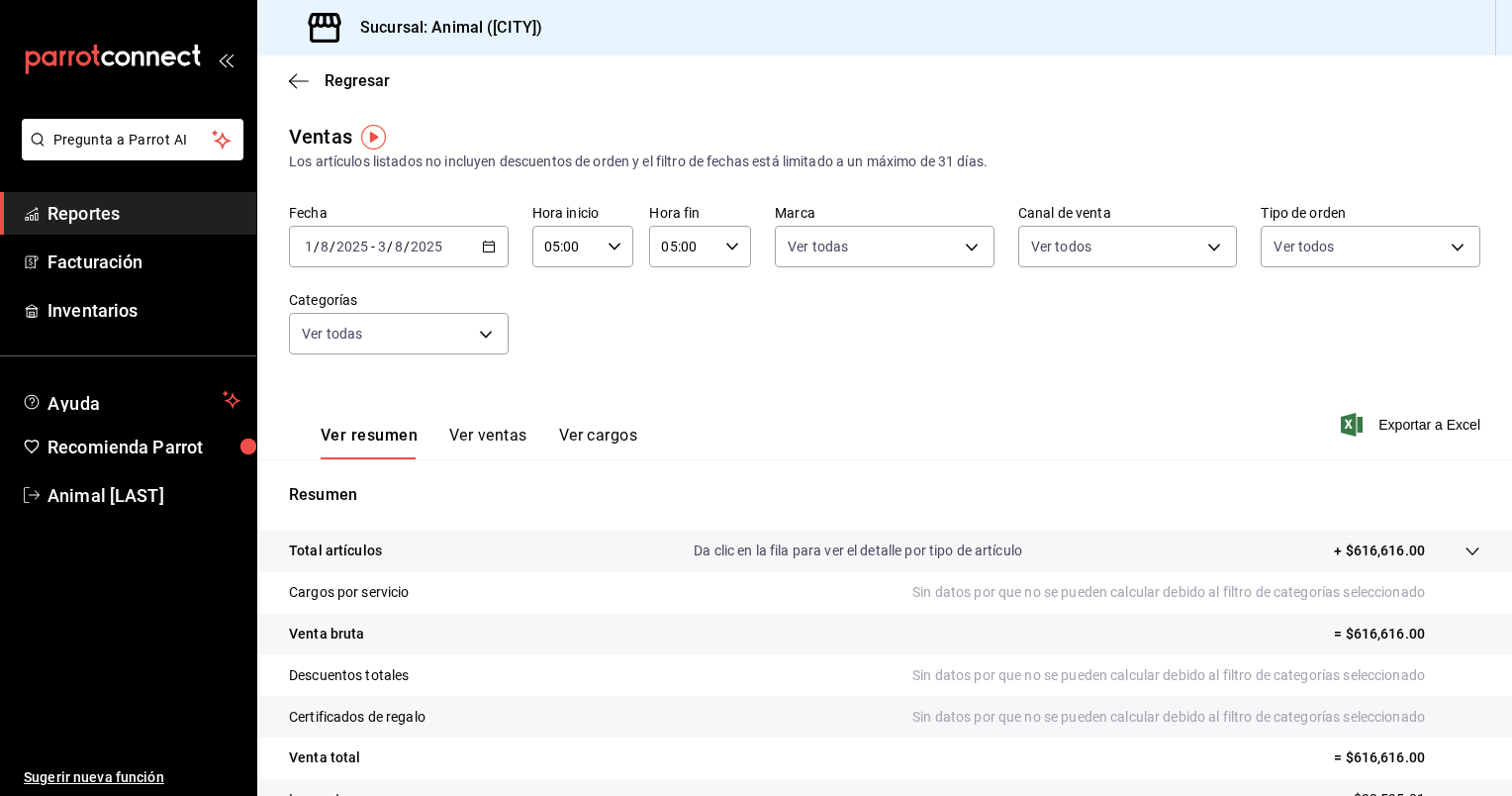 click 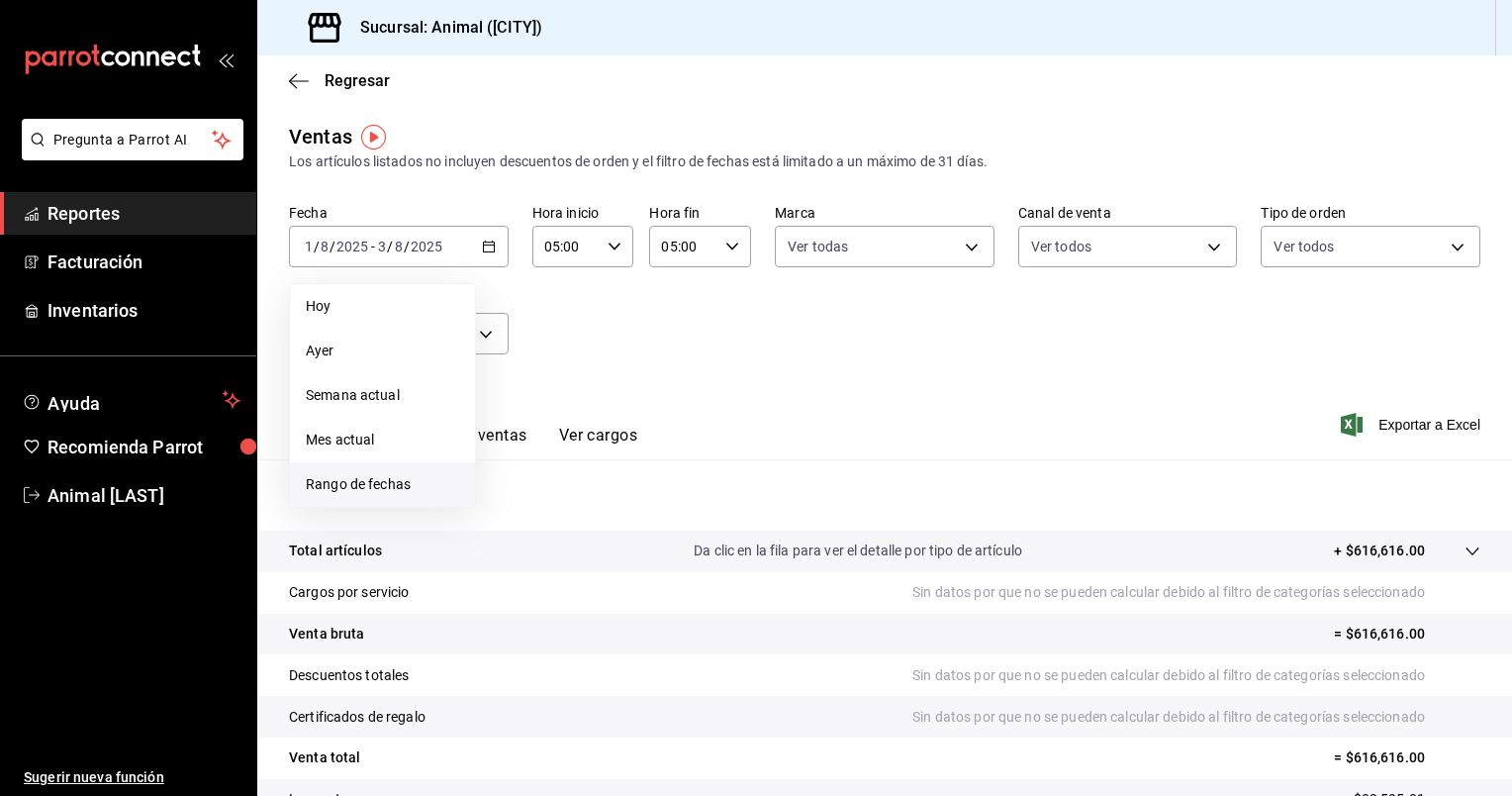 click on "Rango de fechas" at bounding box center [382, 484] 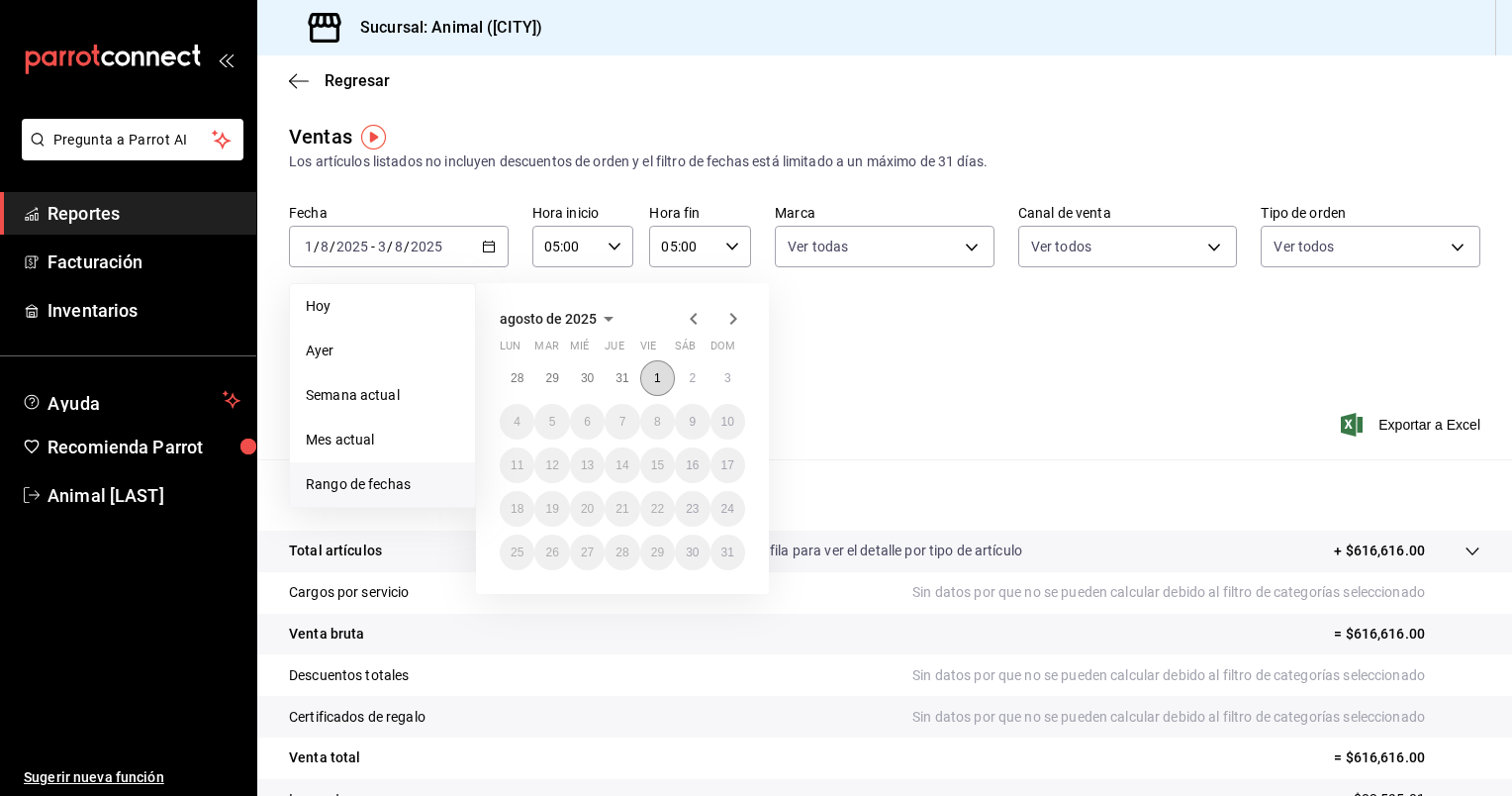 click on "1" at bounding box center [657, 378] 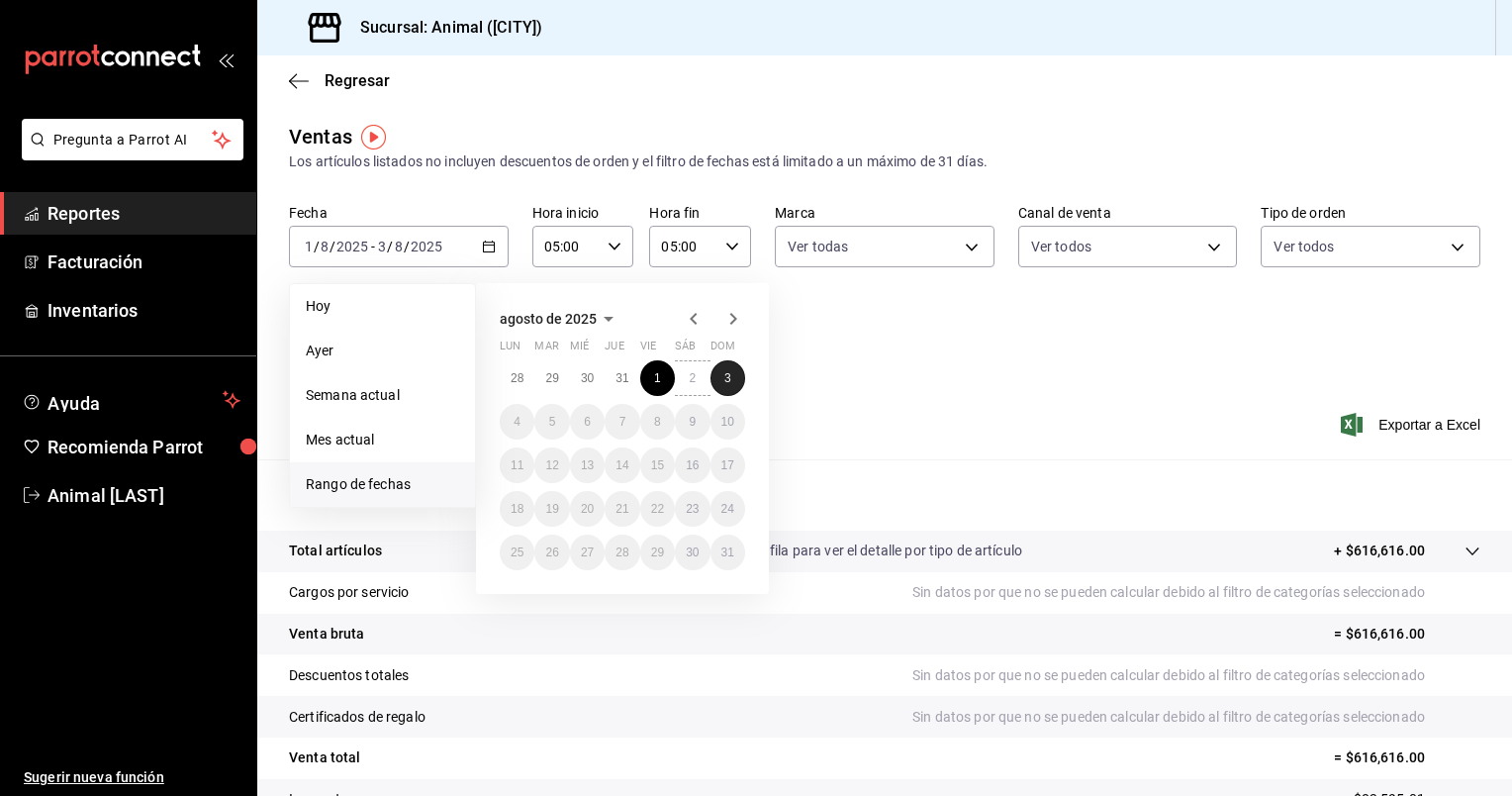 click on "3" at bounding box center (727, 378) 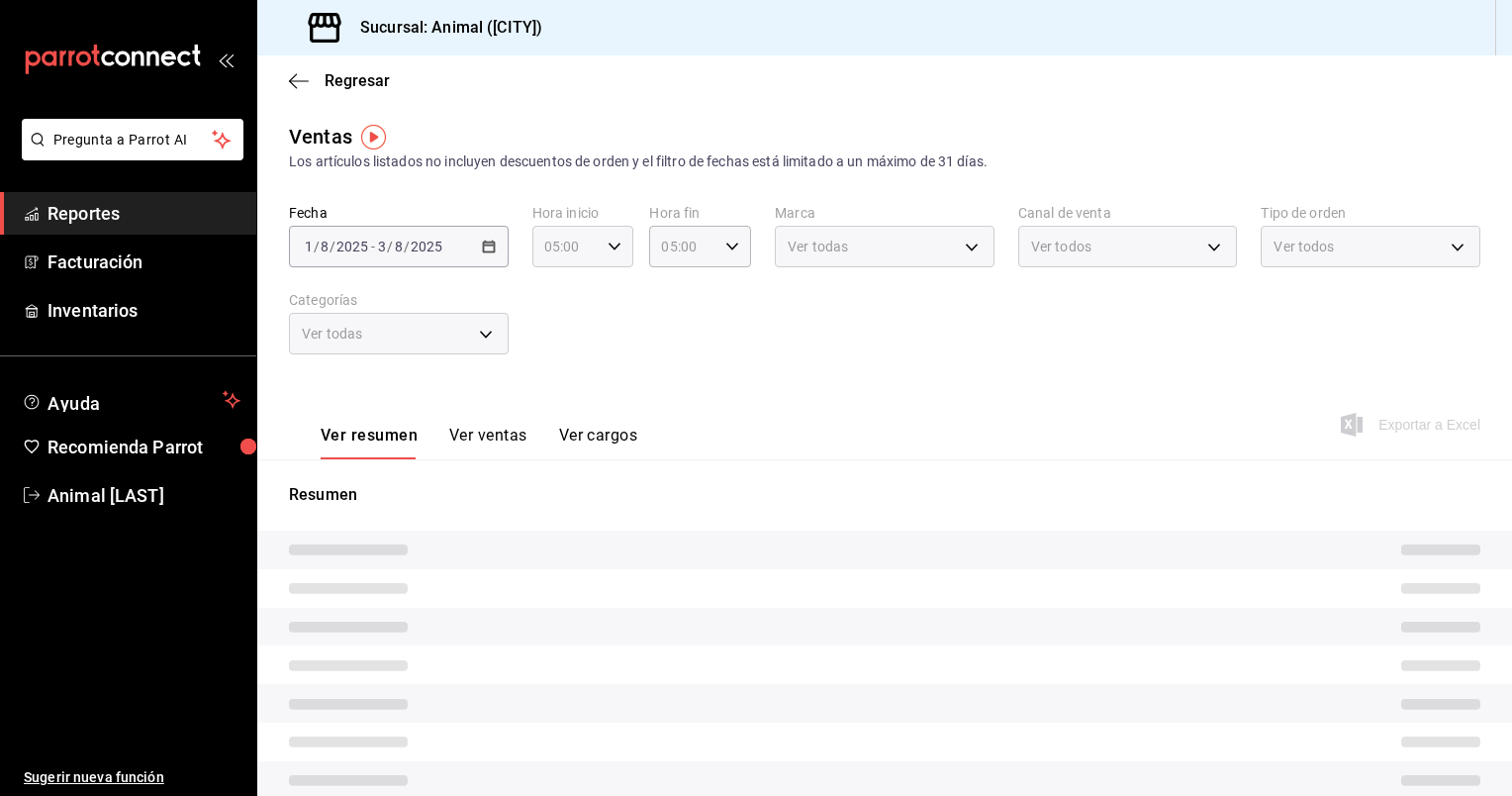 click 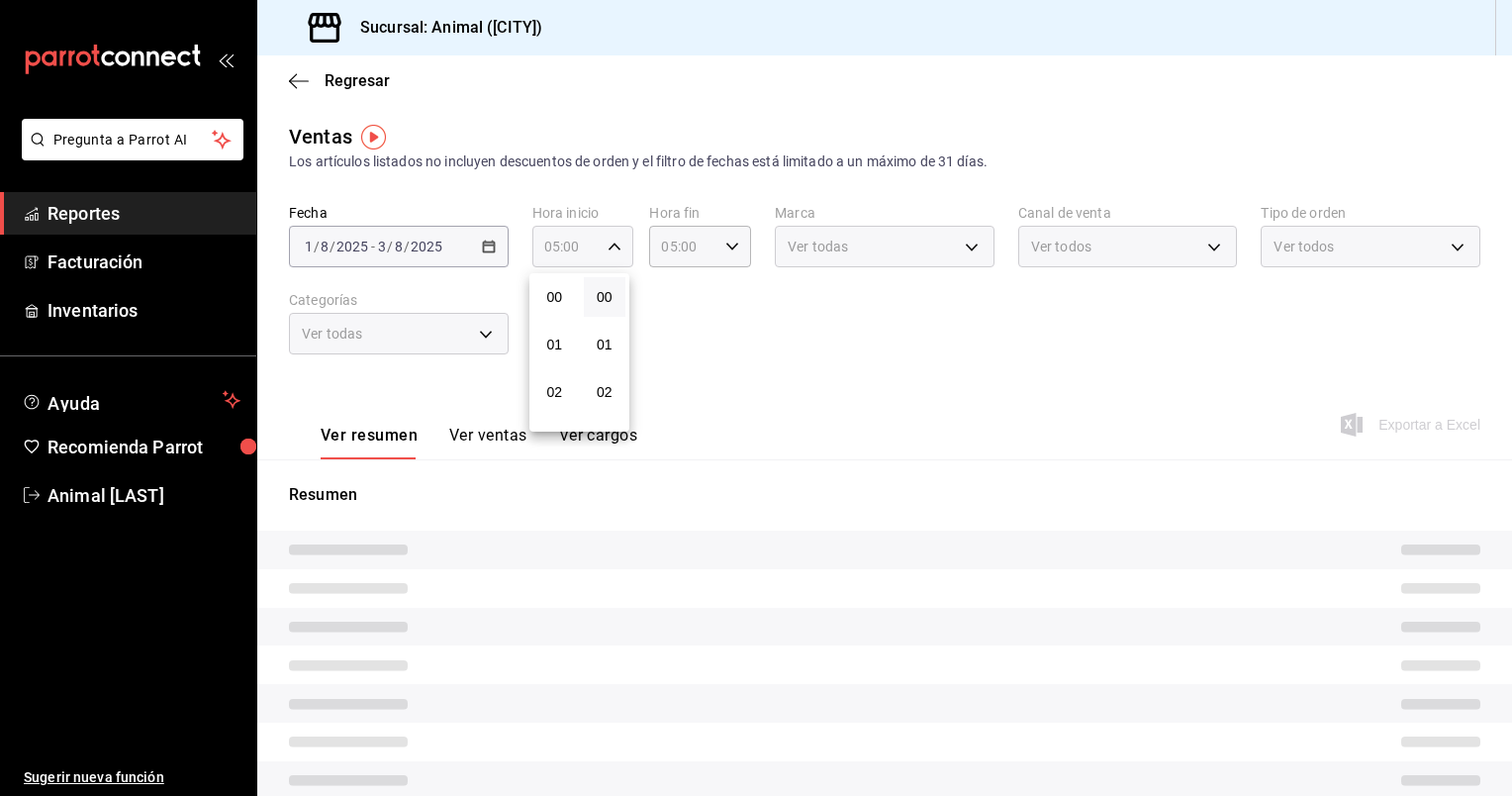 scroll, scrollTop: 242, scrollLeft: 0, axis: vertical 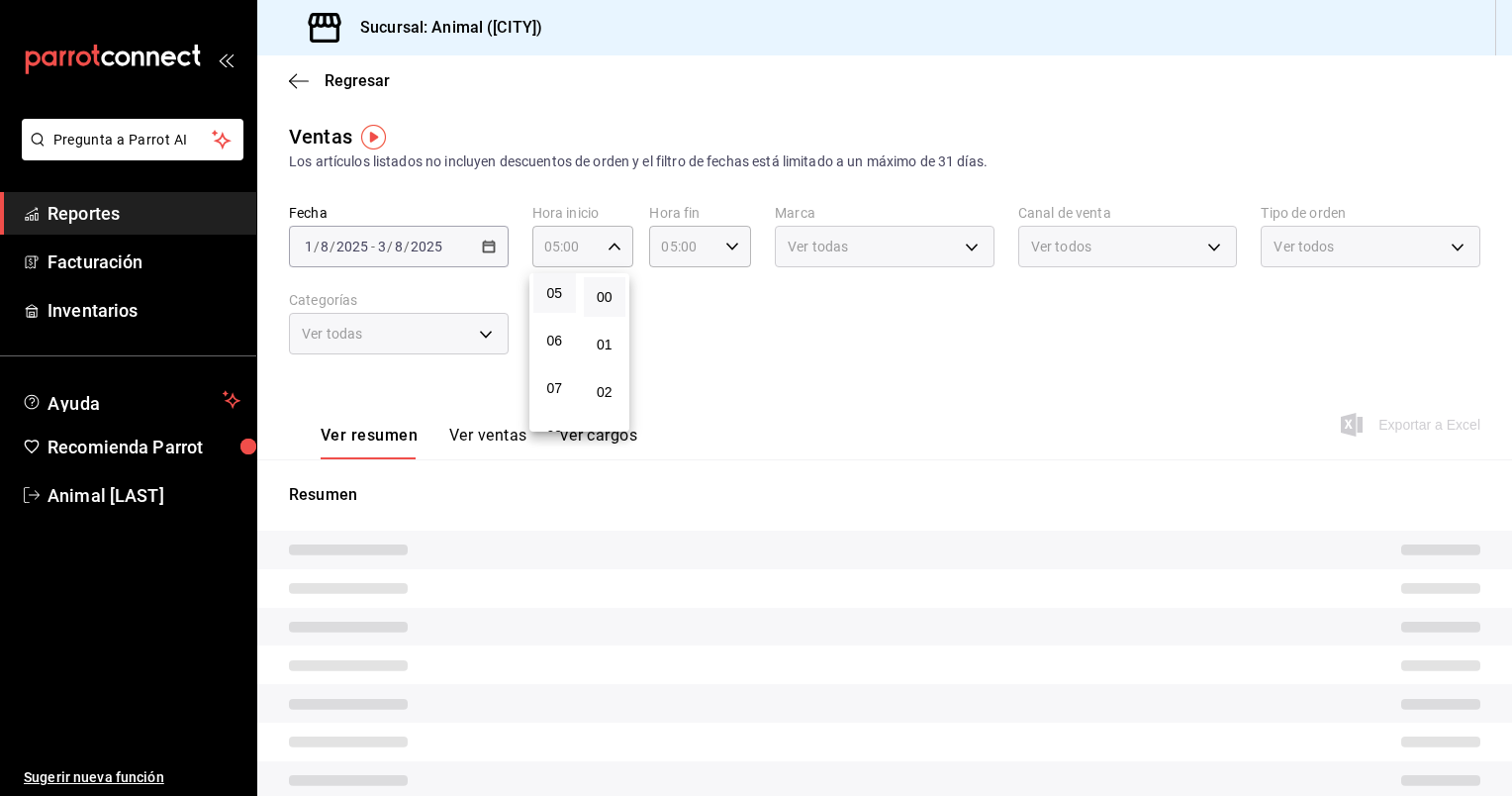 click at bounding box center (756, 398) 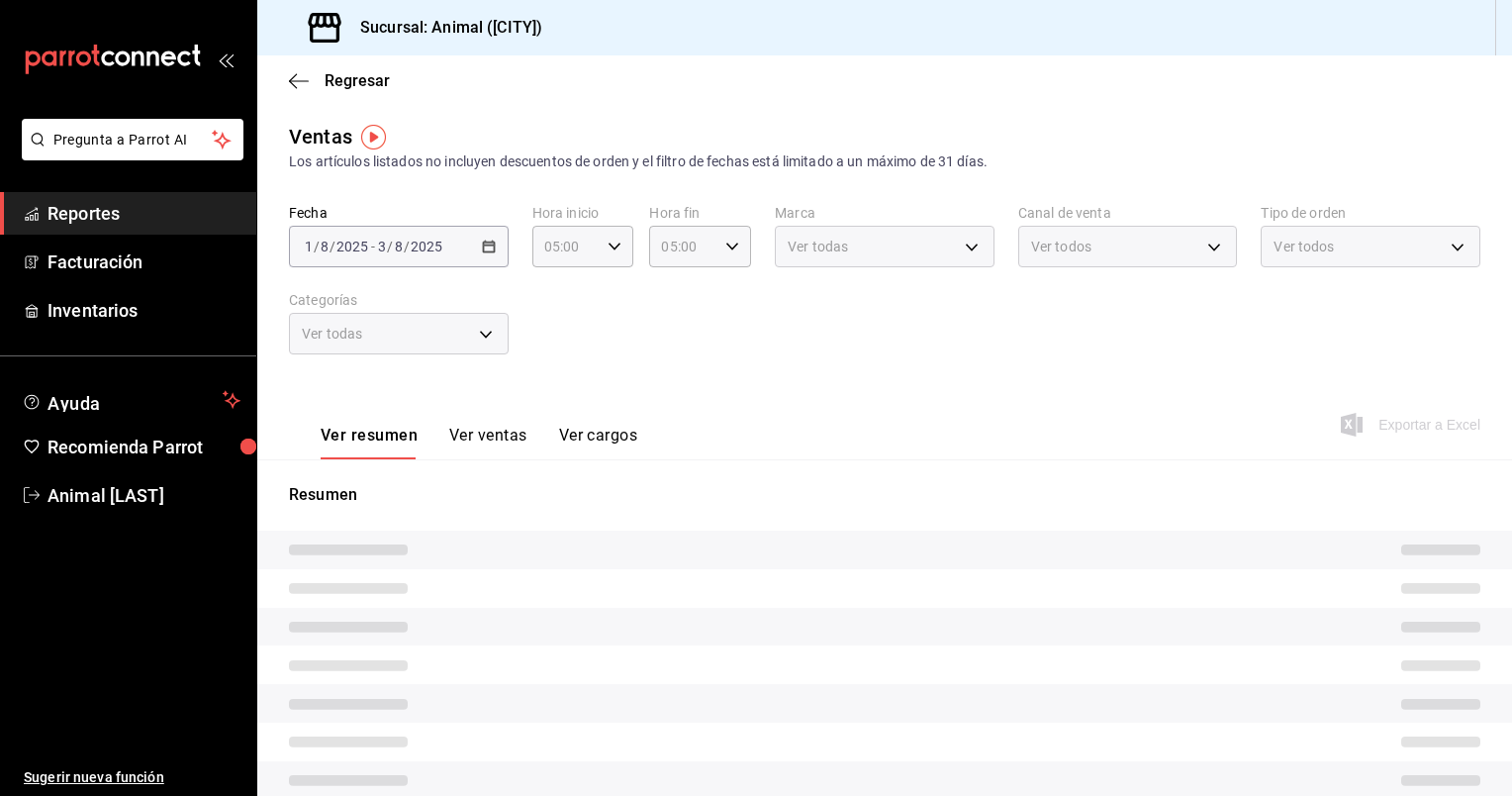 click on "Ver todas" at bounding box center (885, 247) 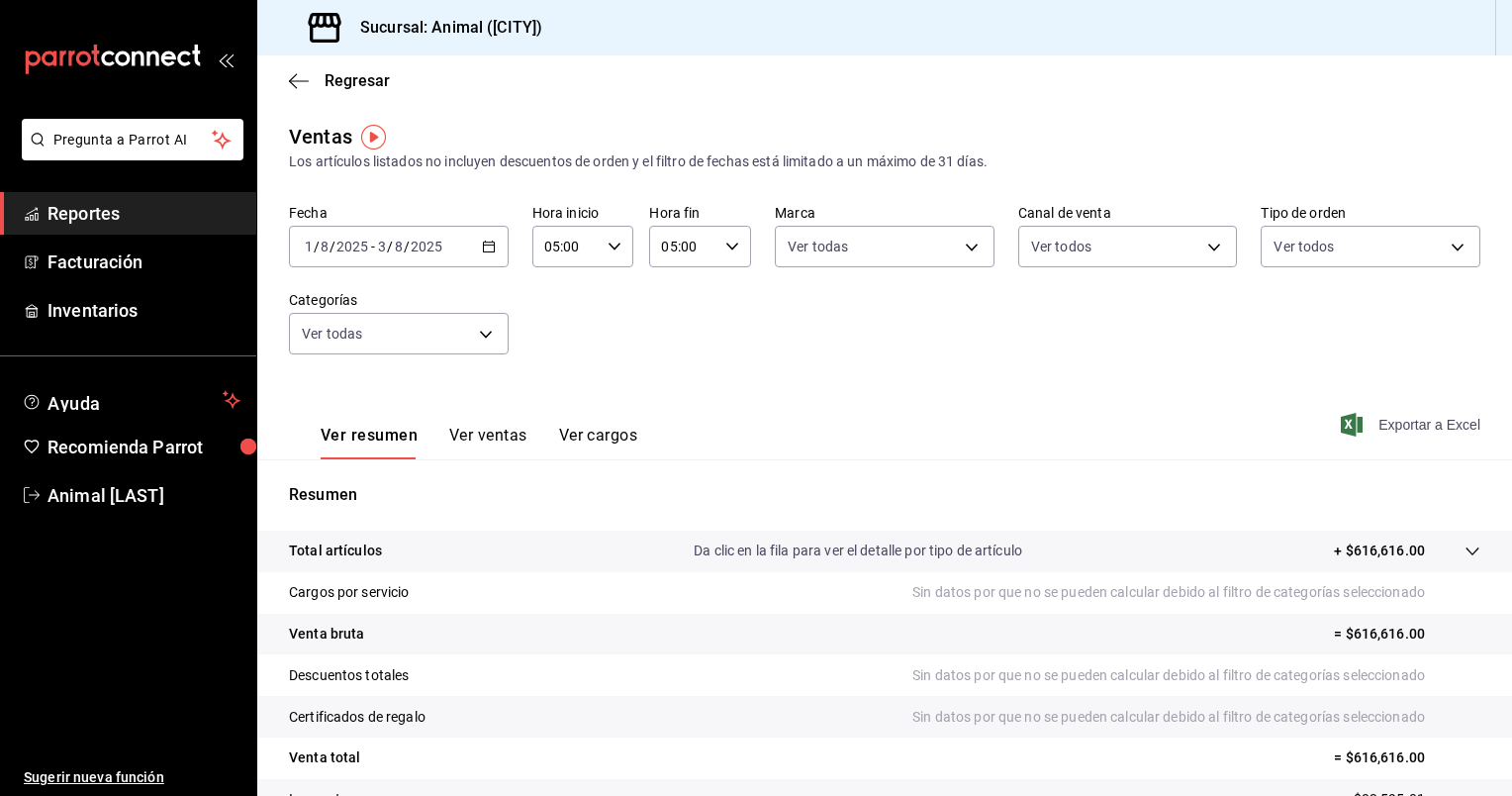 click on "Exportar a Excel" at bounding box center [1412, 425] 